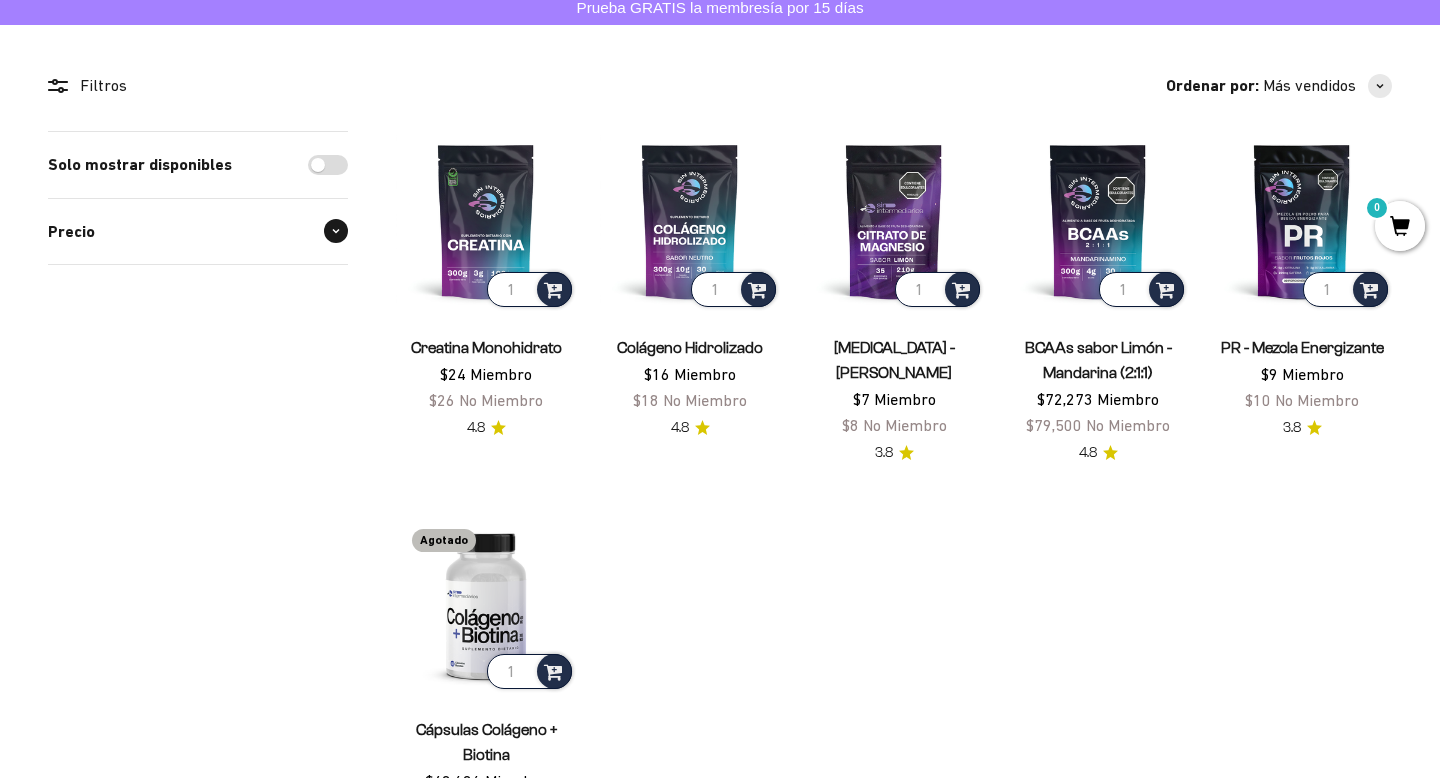 scroll, scrollTop: 0, scrollLeft: 0, axis: both 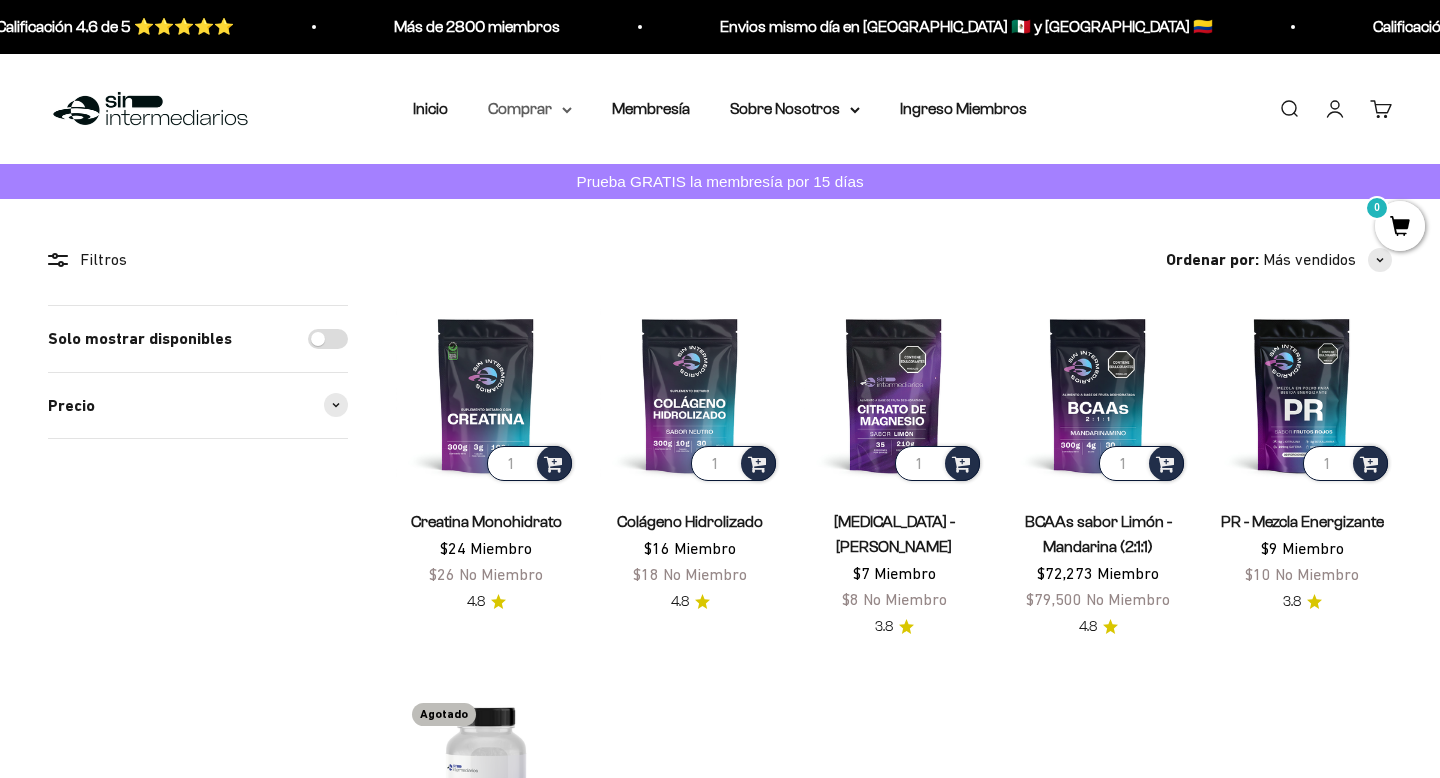 click on "Comprar" at bounding box center (530, 109) 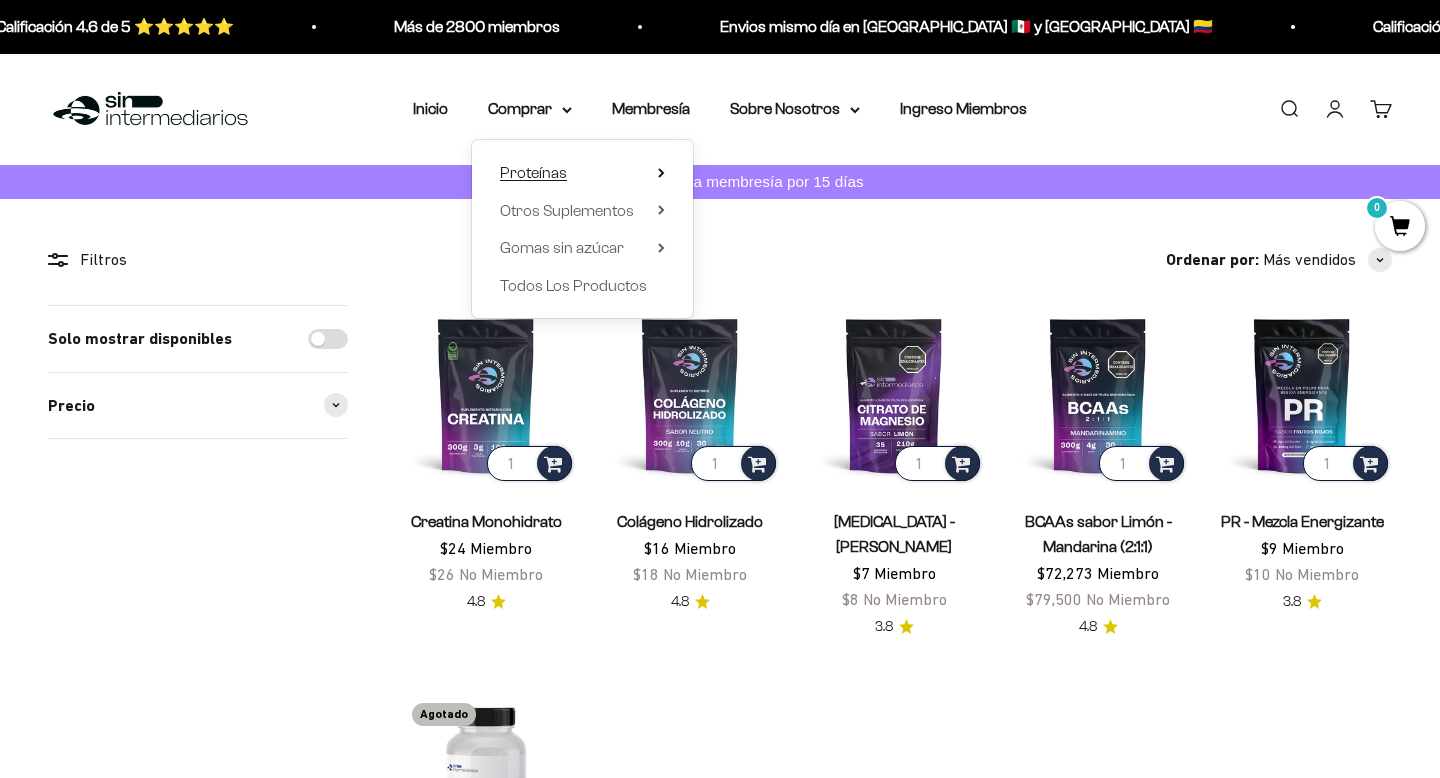 click on "Proteínas" at bounding box center (582, 173) 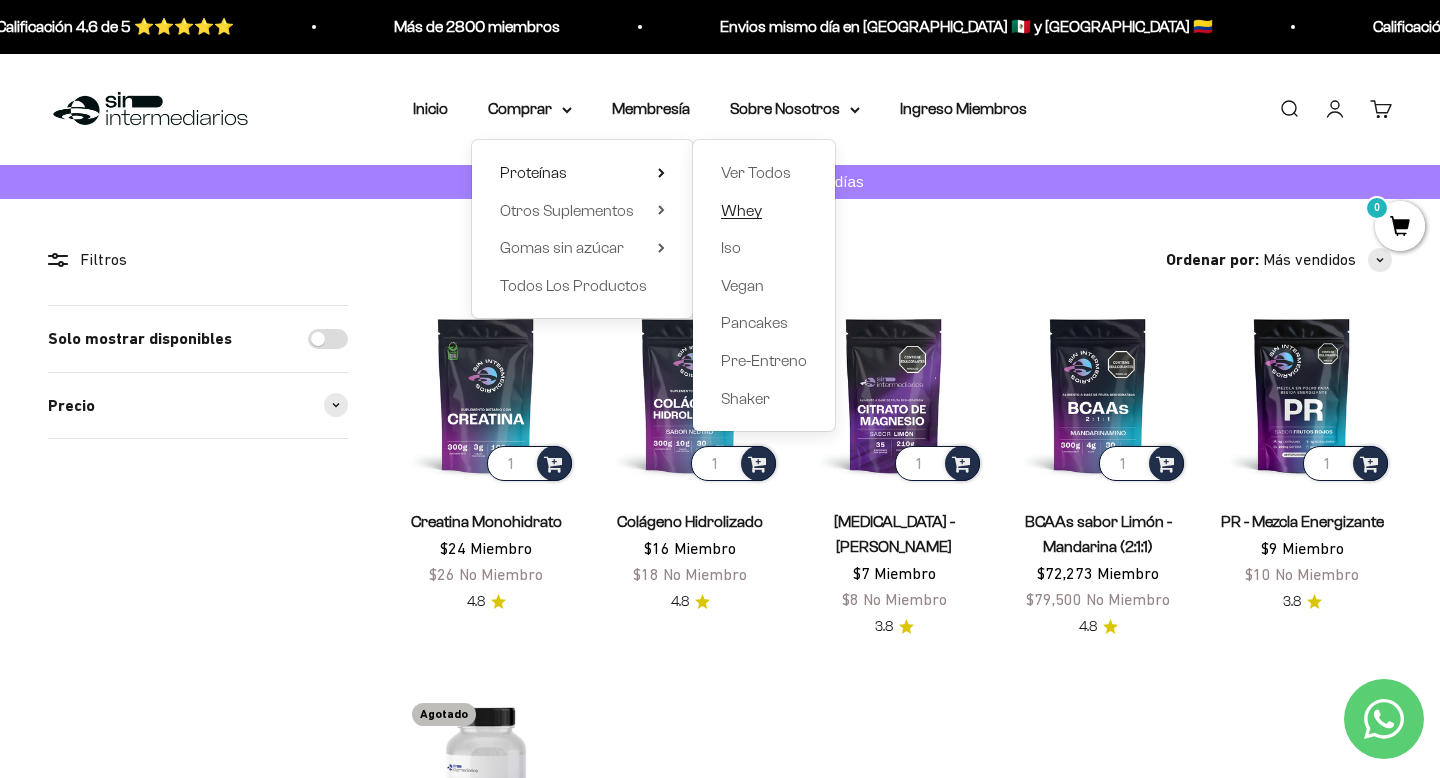click on "Whey" at bounding box center (741, 209) 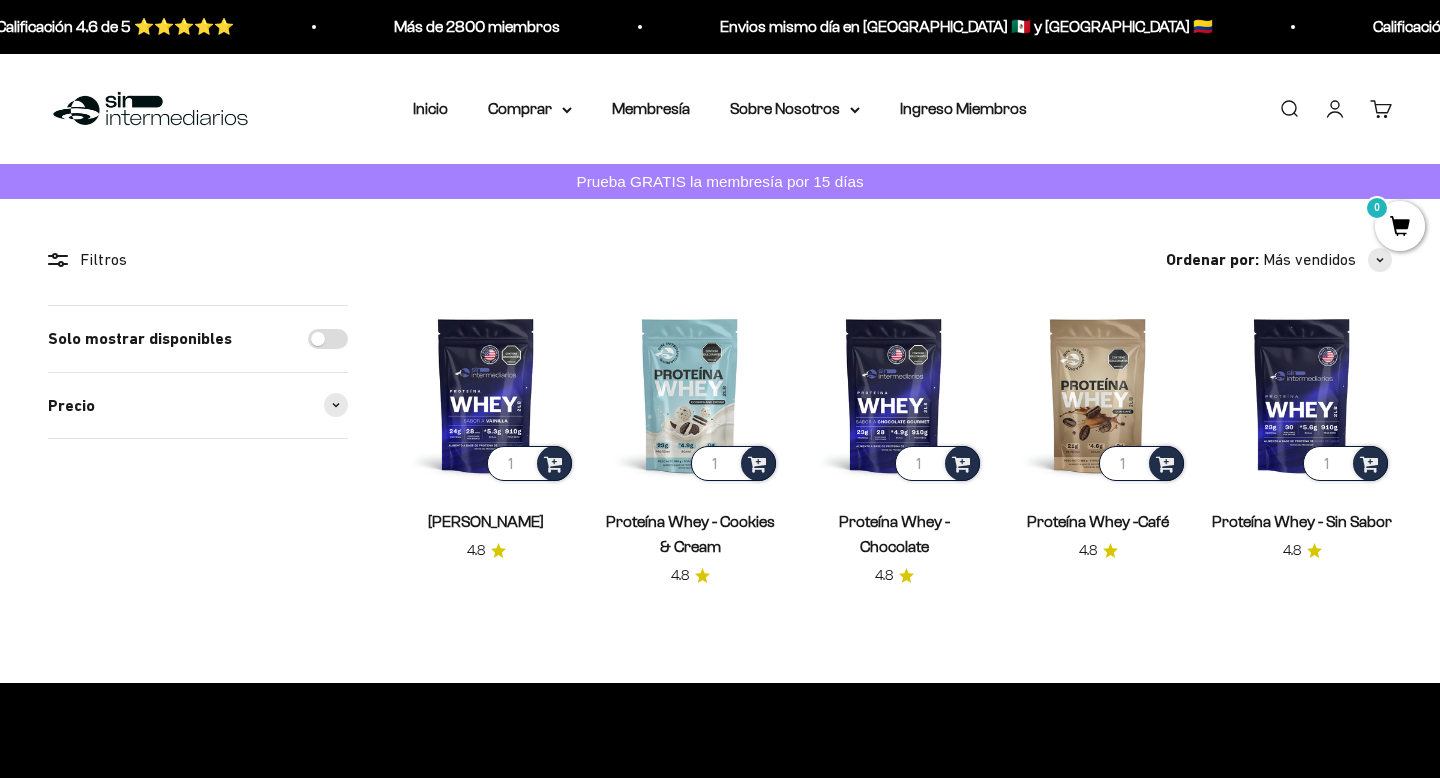 scroll, scrollTop: 0, scrollLeft: 0, axis: both 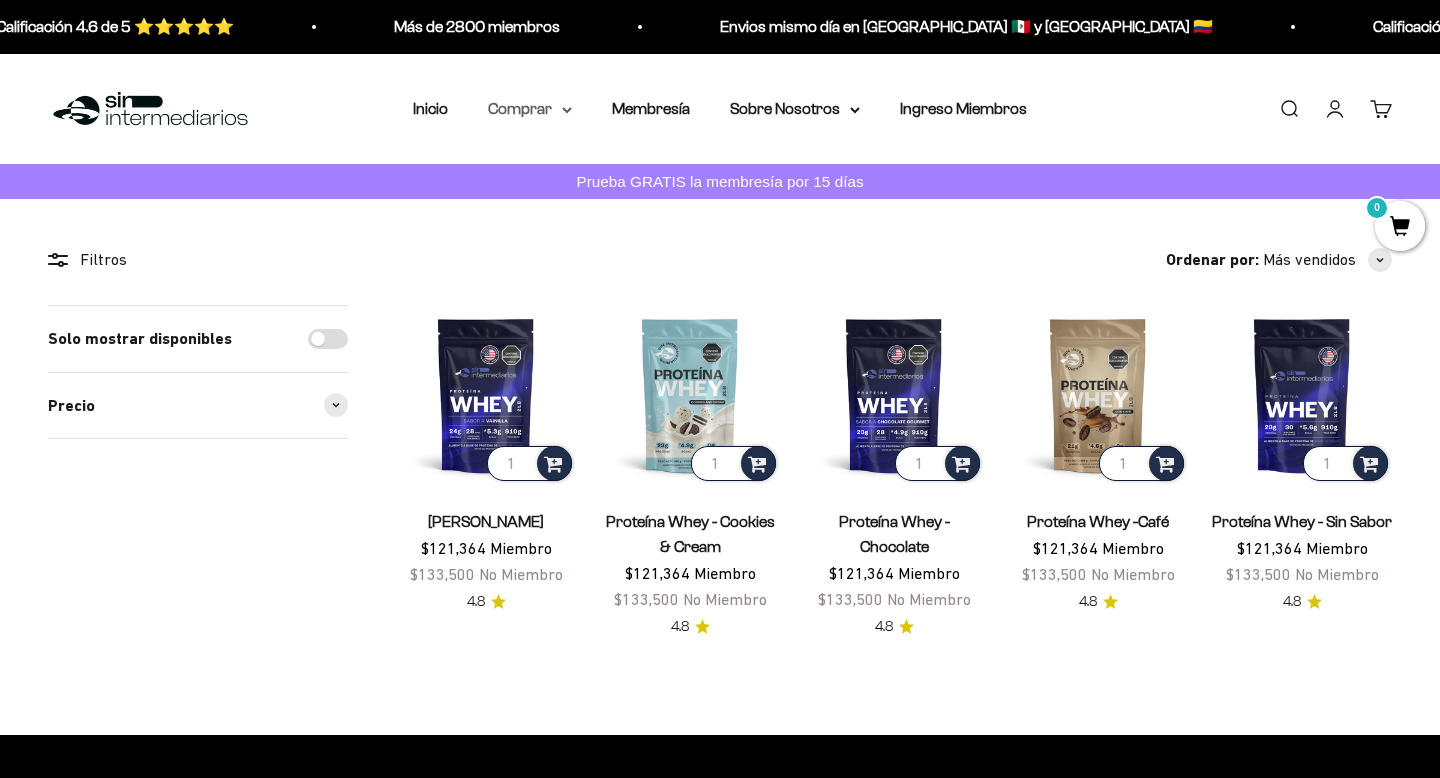 click on "Comprar" at bounding box center [530, 109] 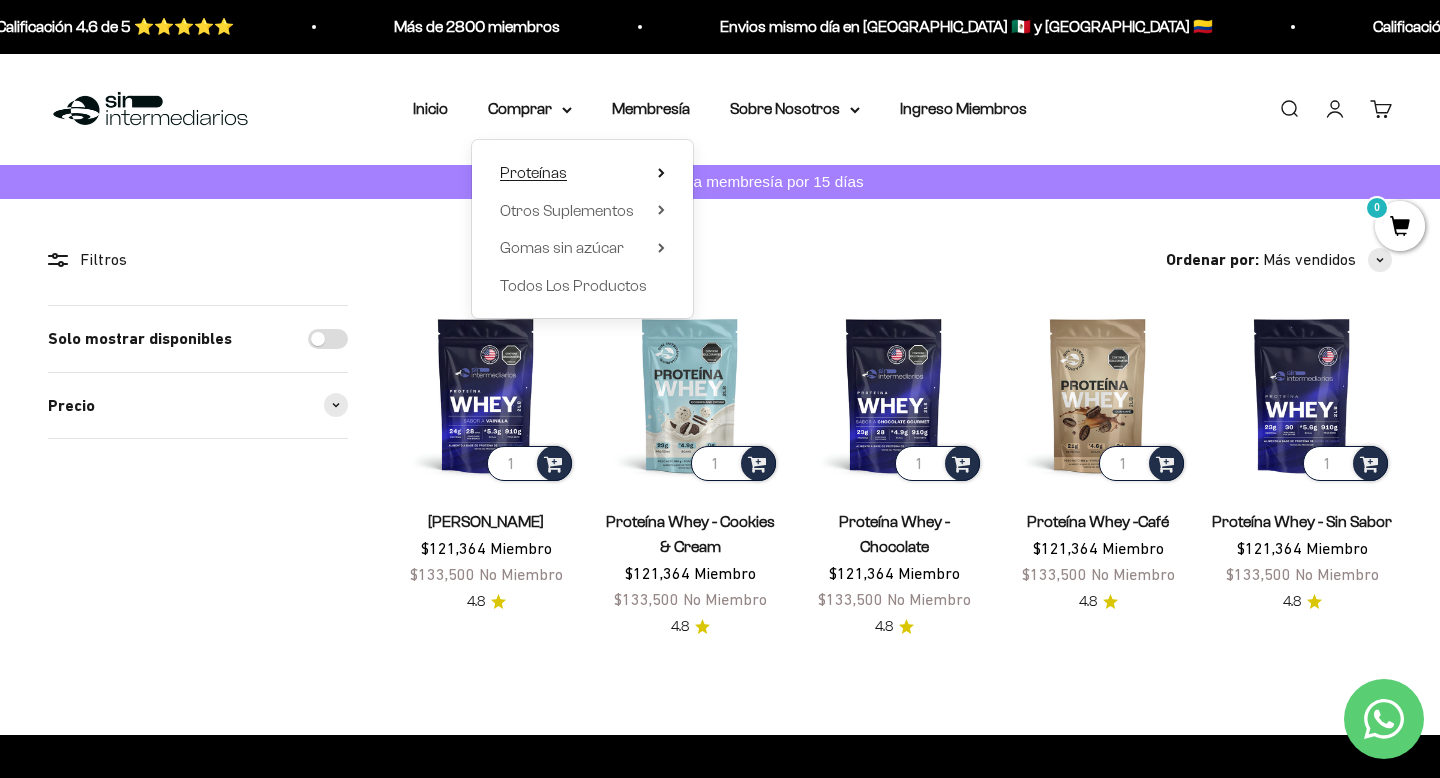 click on "Proteínas" at bounding box center [533, 172] 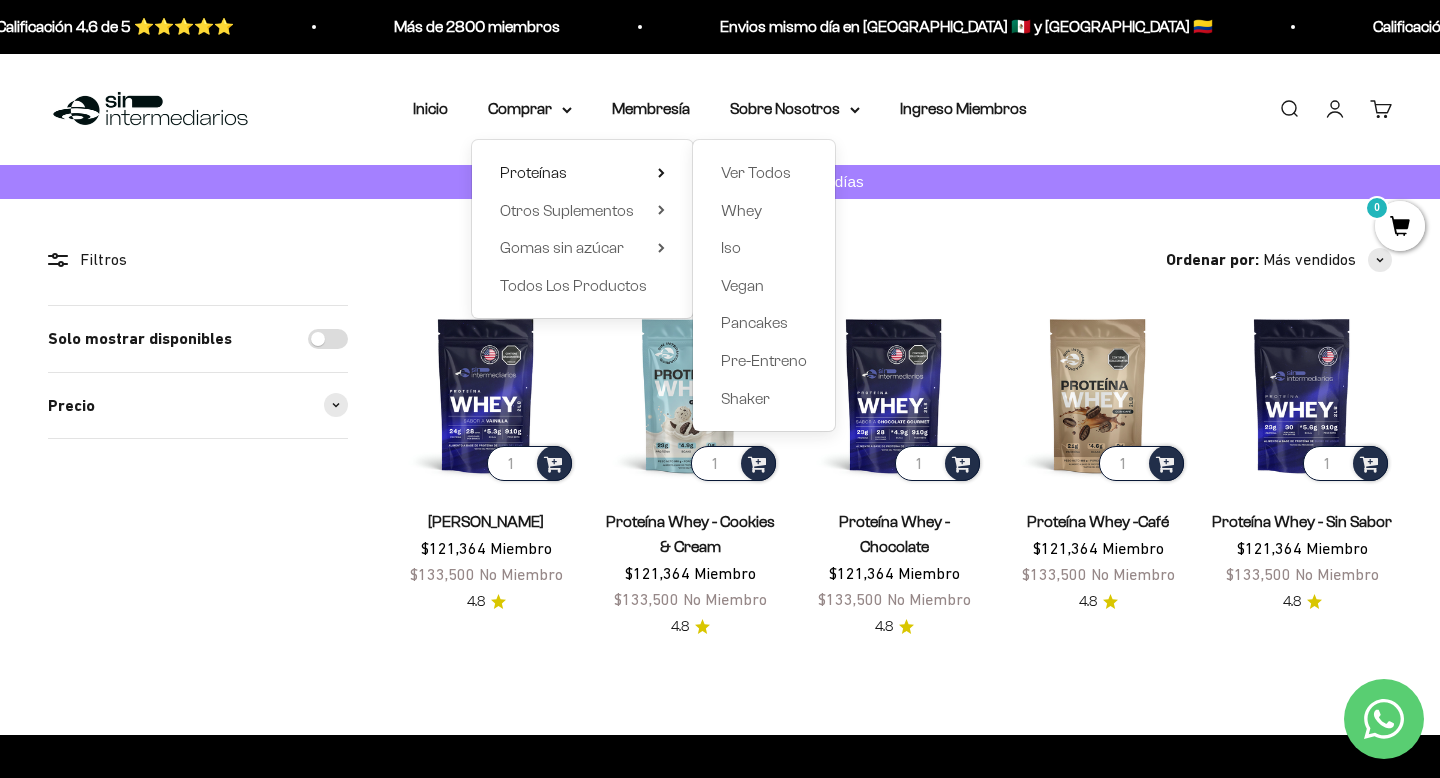 click on "Filtros
Ordenar por
Características Más vendidos Alfabéticamente, A-Z Alfabéticamente, Z-A Precio, menor a mayor Precio, mayor a menor Fecha: antiguo(a) a reciente Fecha: reciente a antiguo(a)
Solo mostrar disponibles
Precio
$USD
a
$USD
Aplicar  (1)
Filtros
Ordenar por:
Más vendidos
Características
Más vendidos
Alfabéticamente, A-Z
Alfabéticamente, Z-A
Precio, menor a mayor
Precio, mayor a menor" at bounding box center (720, 466) 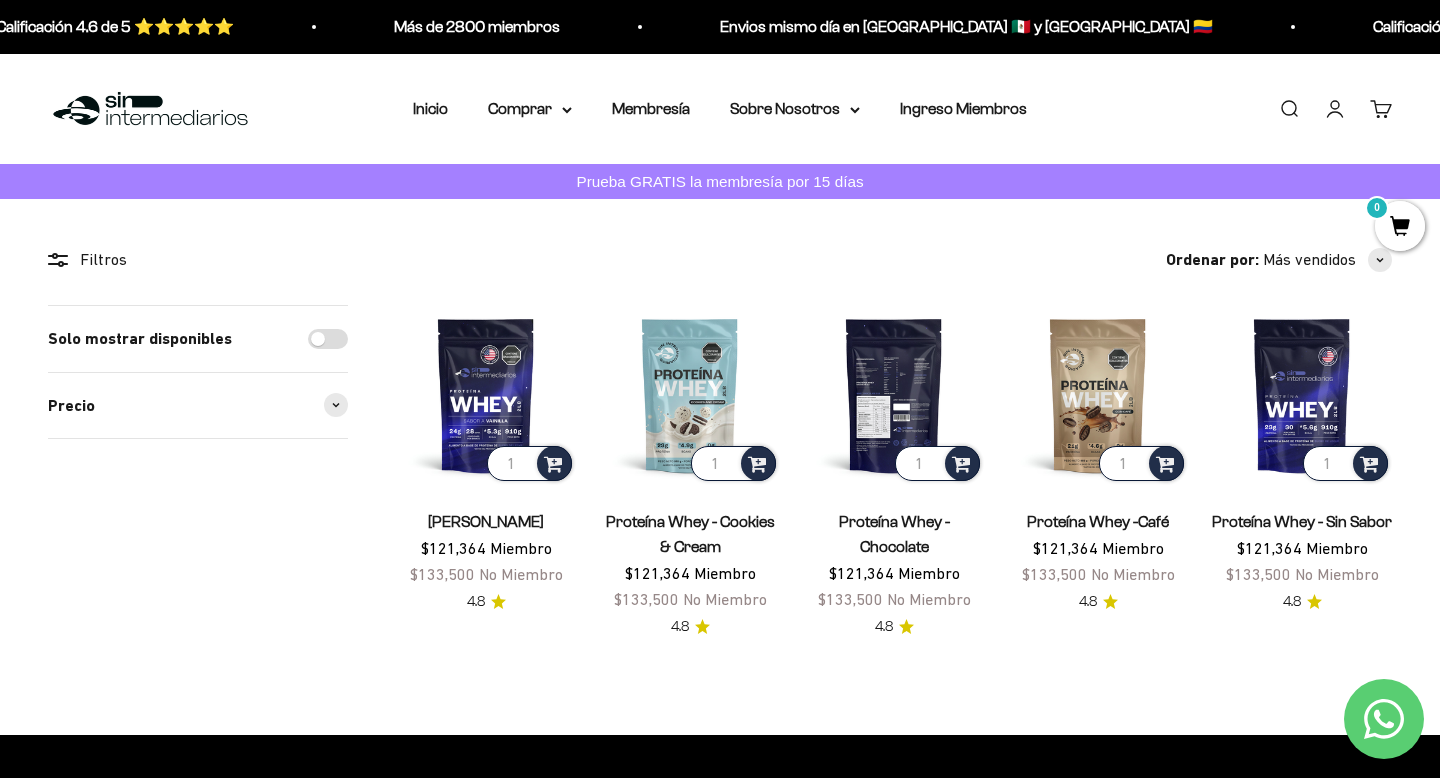 click at bounding box center (894, 395) 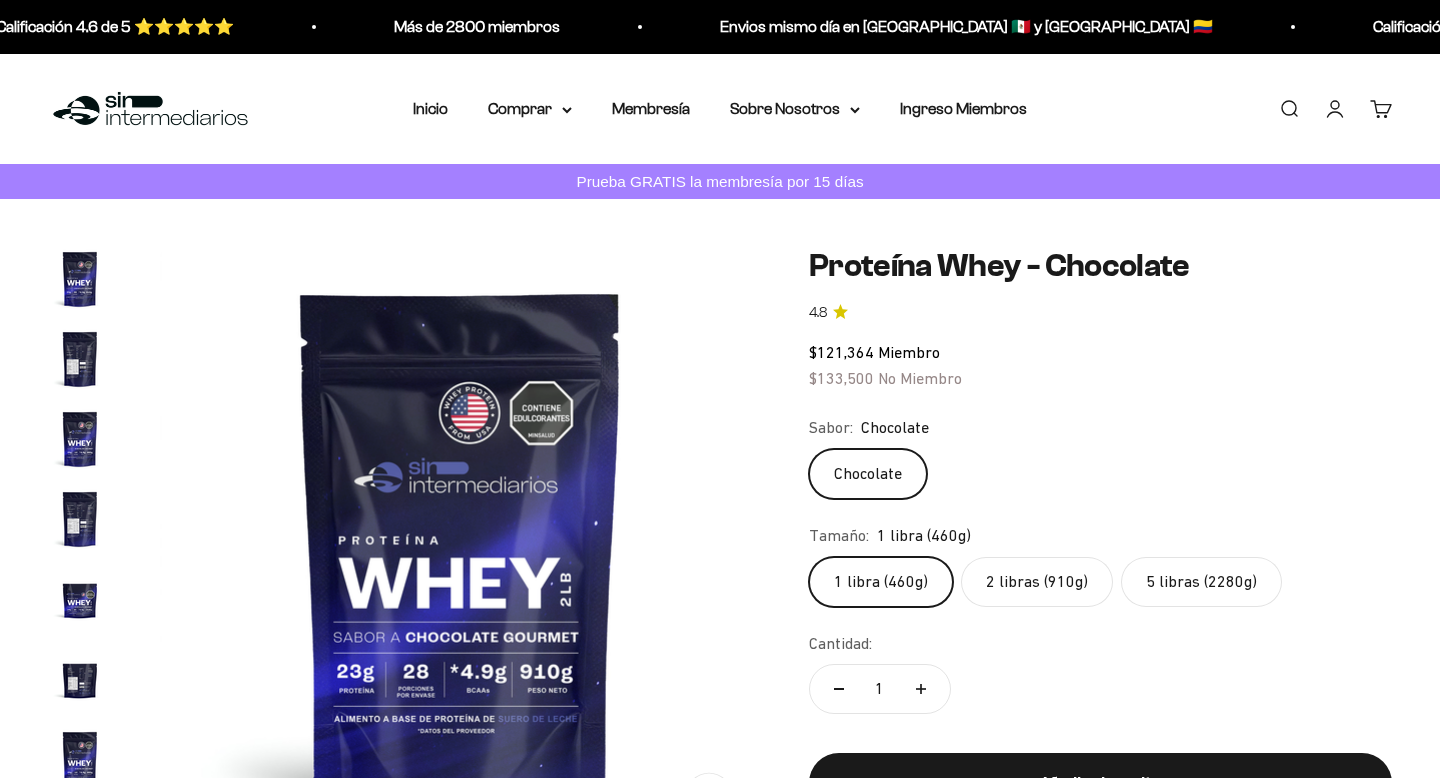 scroll, scrollTop: 0, scrollLeft: 0, axis: both 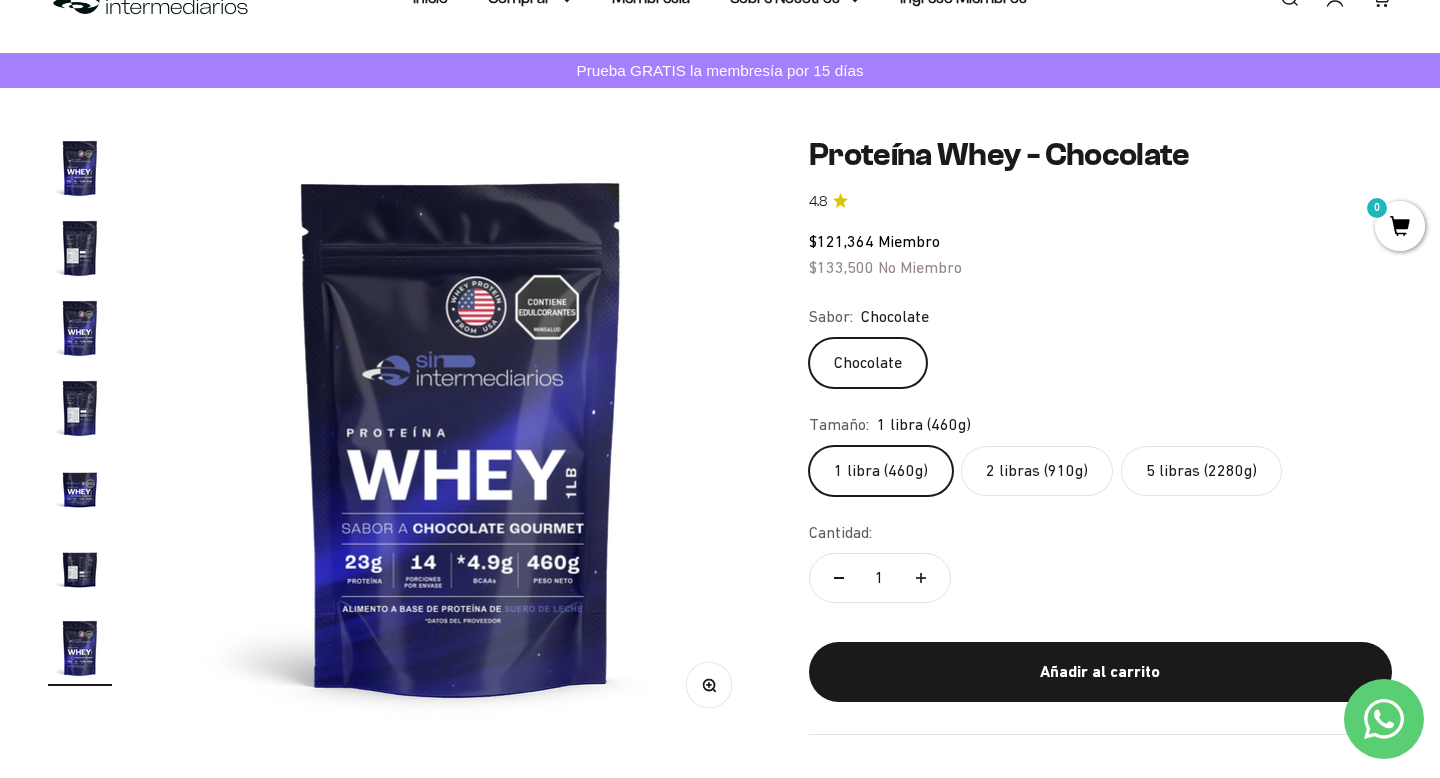 click on "2 libras (910g)" 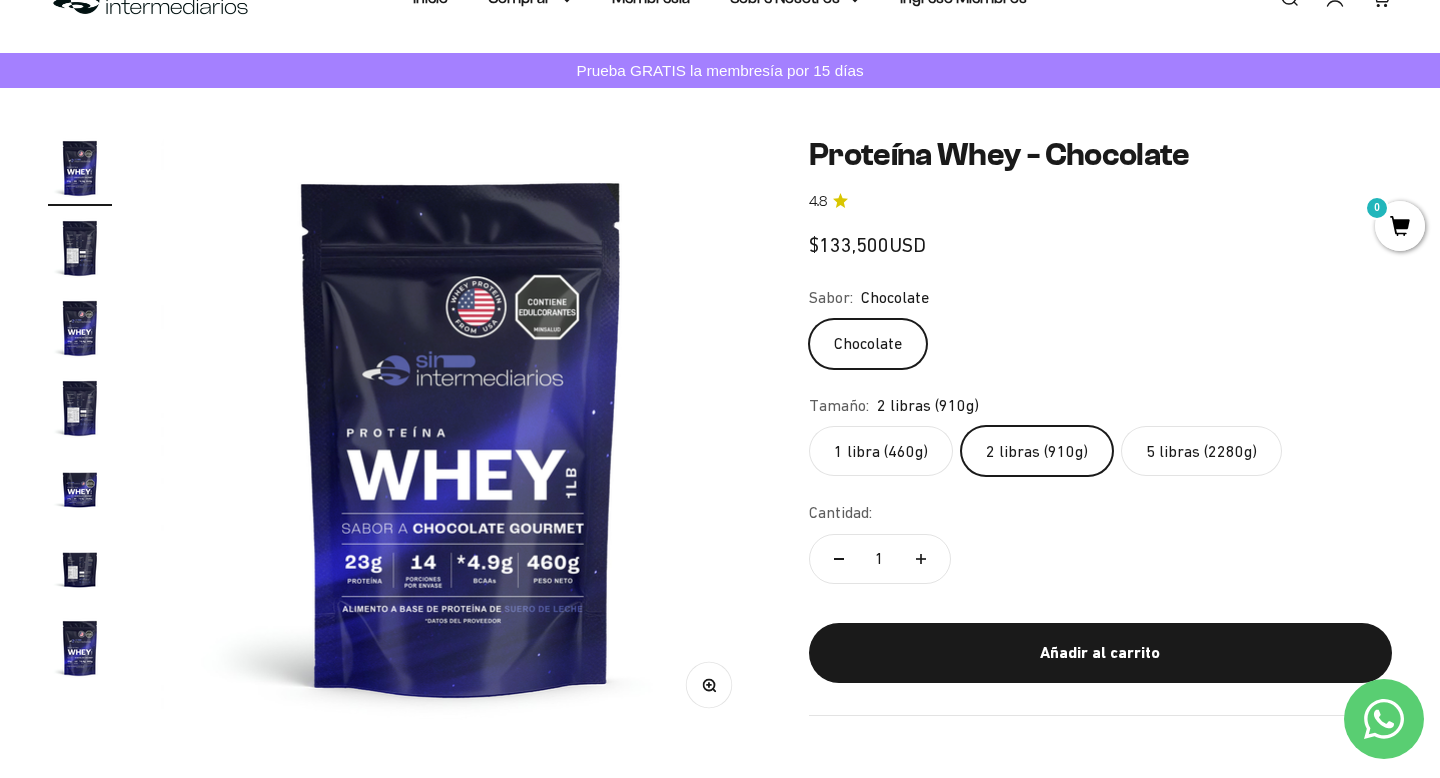 scroll, scrollTop: 0, scrollLeft: 0, axis: both 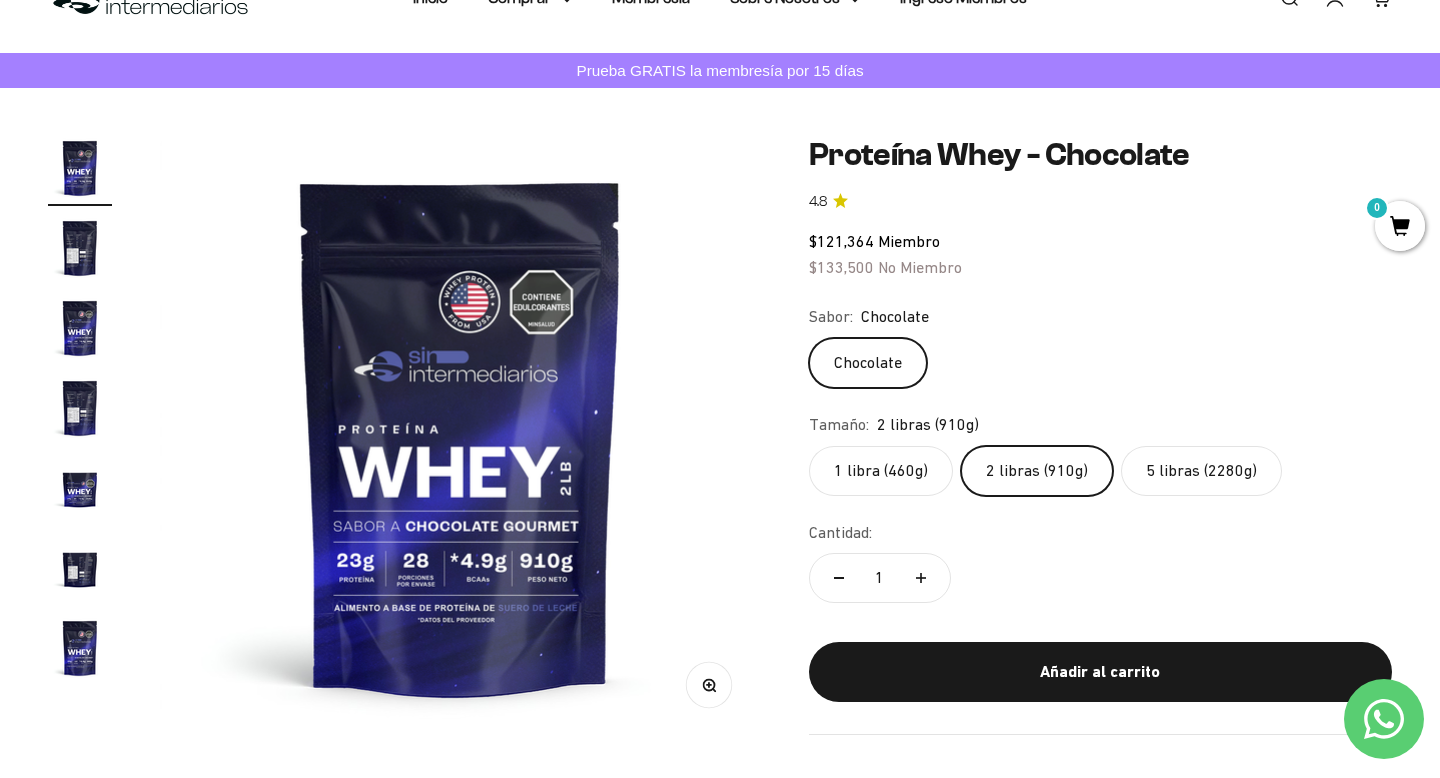 click on "1 libra (460g)" 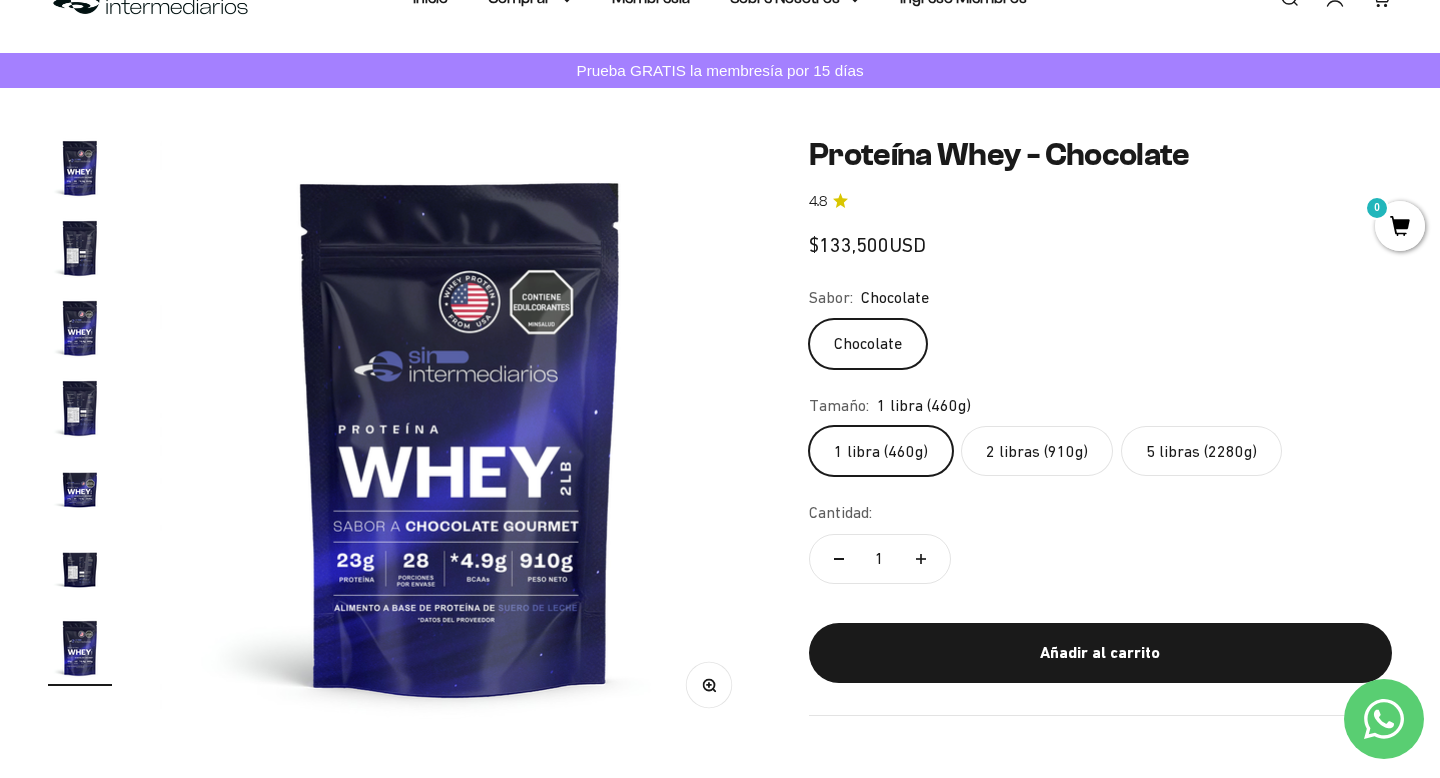 scroll, scrollTop: 0, scrollLeft: 3748, axis: horizontal 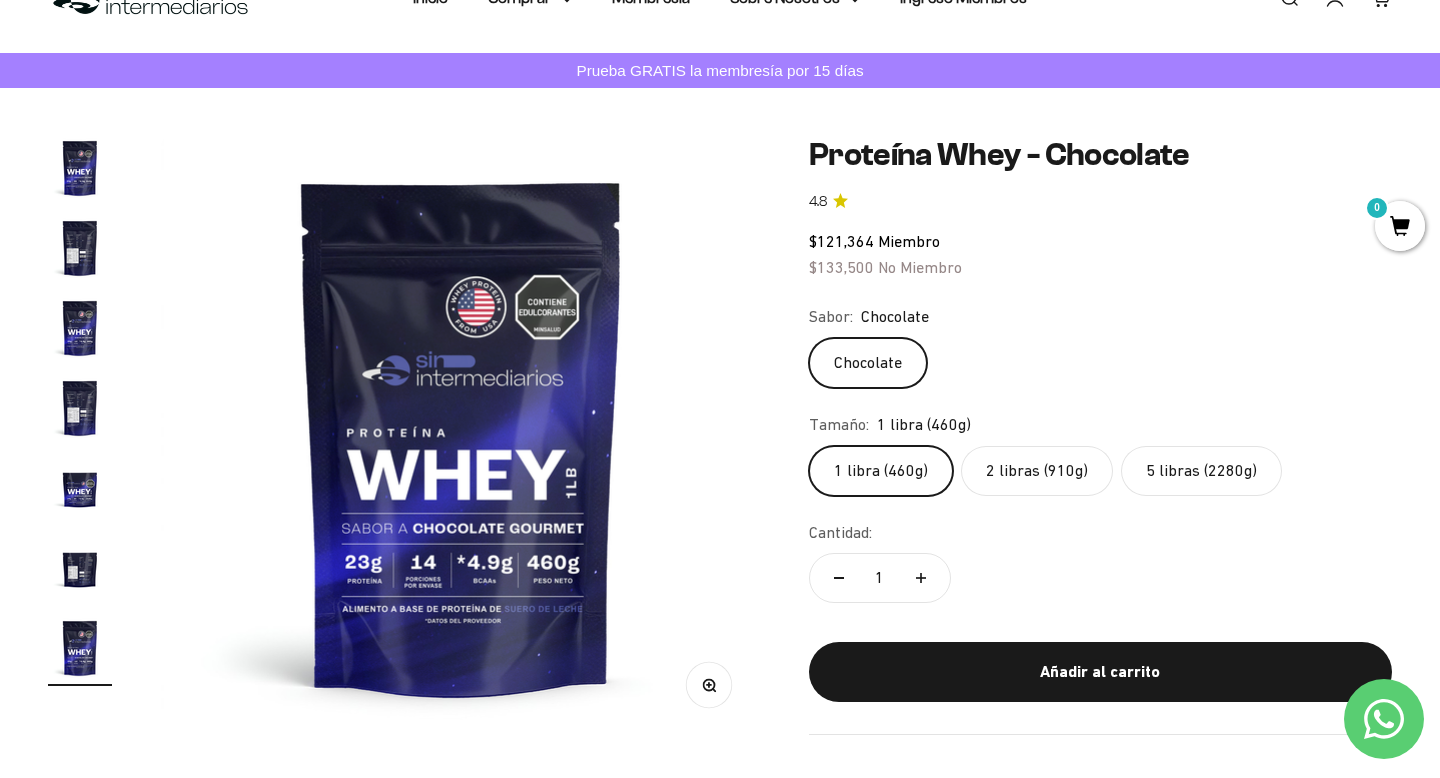 click on "2 libras (910g)" 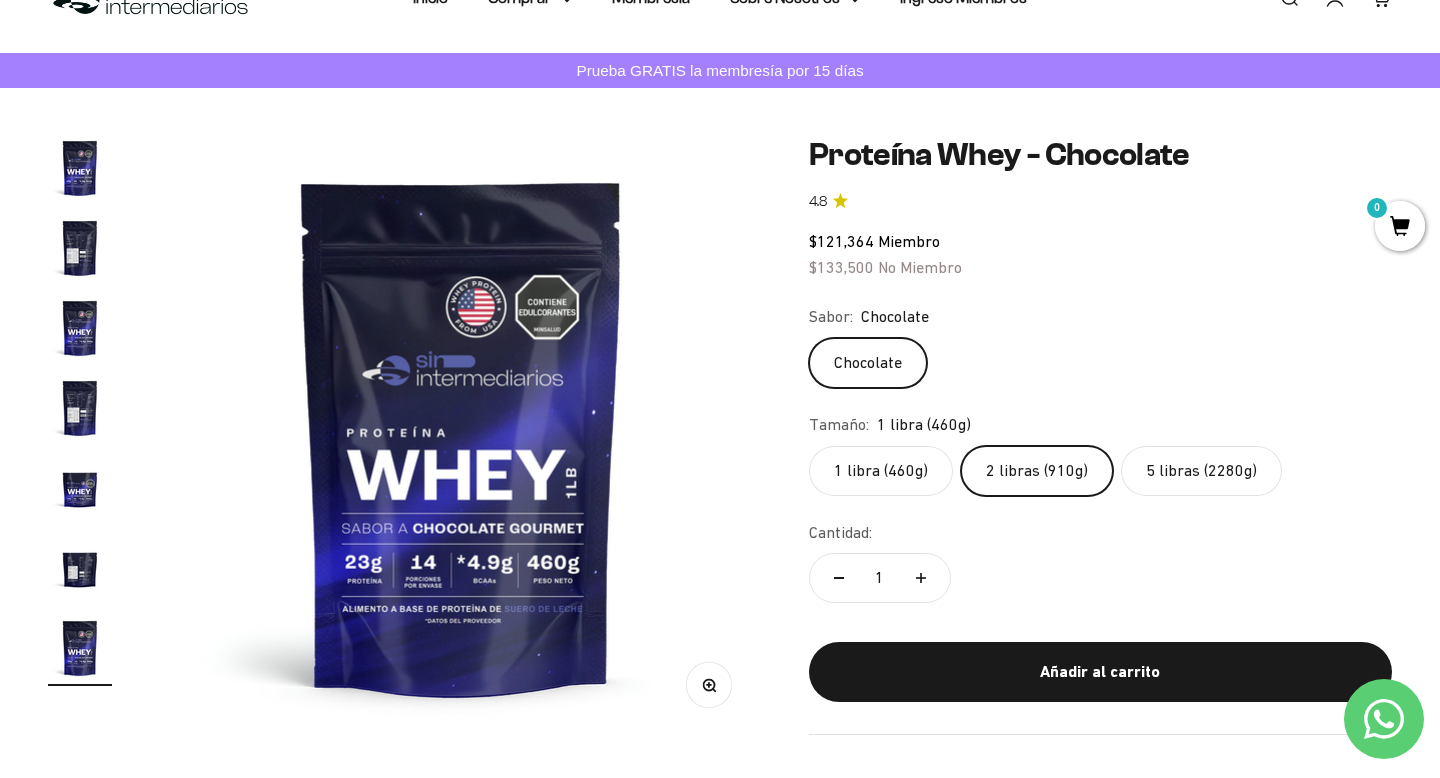 scroll, scrollTop: 0, scrollLeft: 0, axis: both 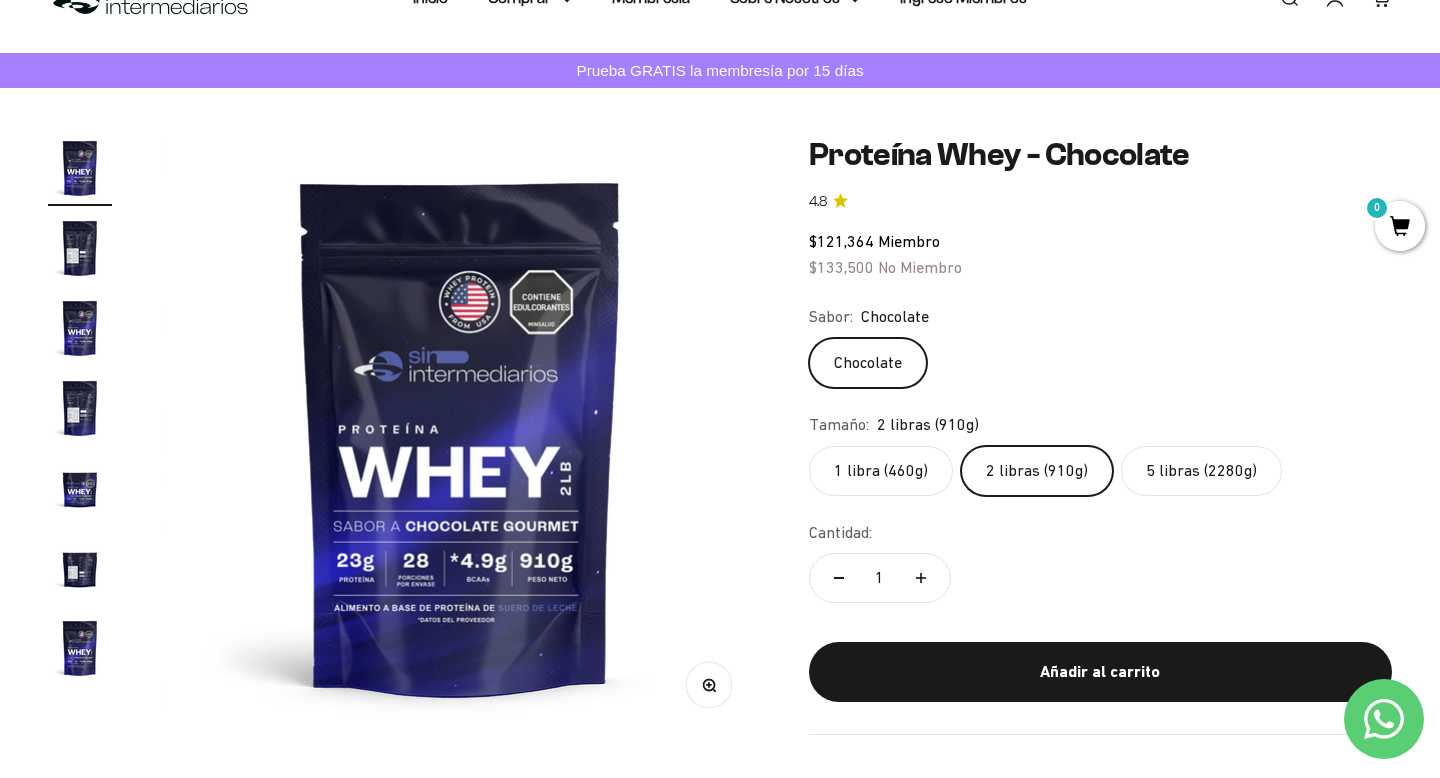 click on "1 libra (460g)" 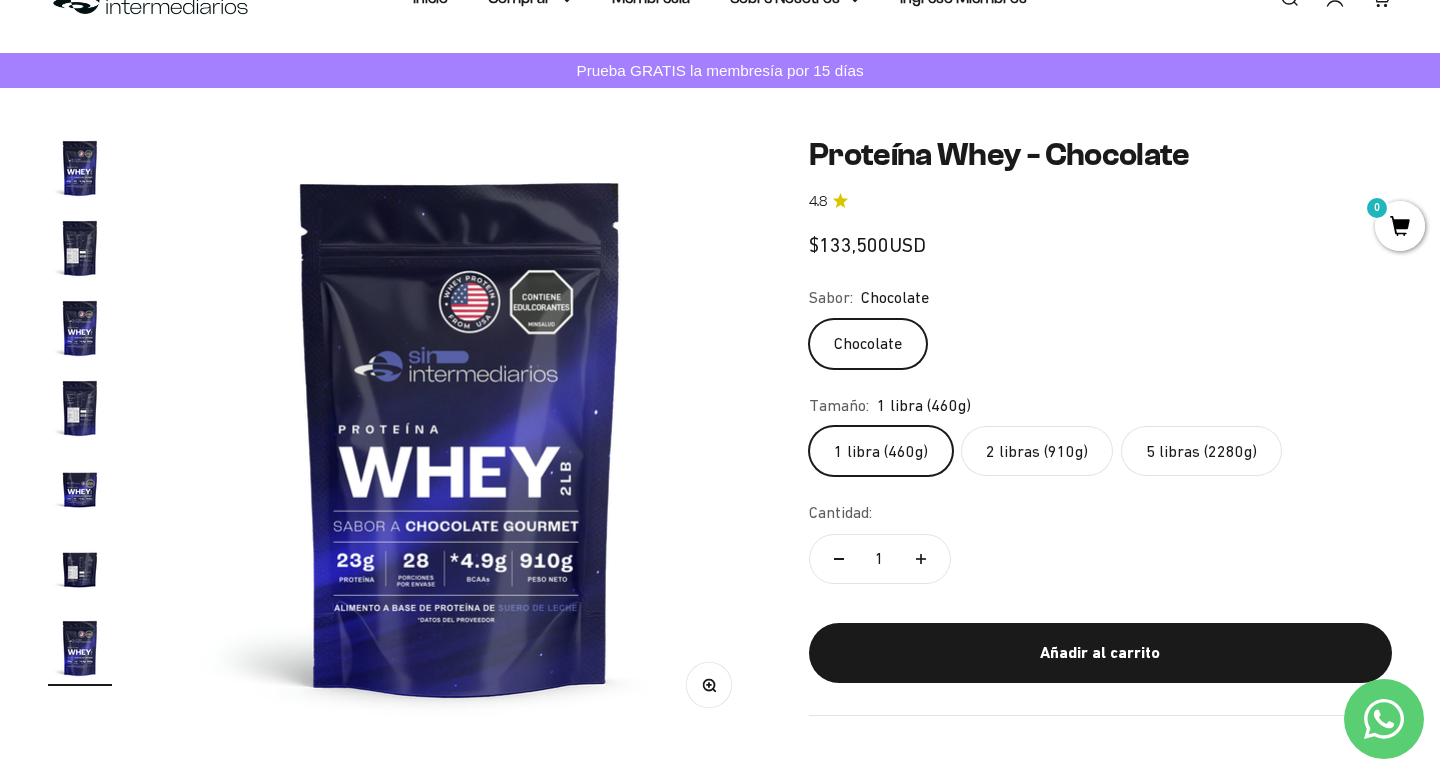 scroll, scrollTop: 0, scrollLeft: 3748, axis: horizontal 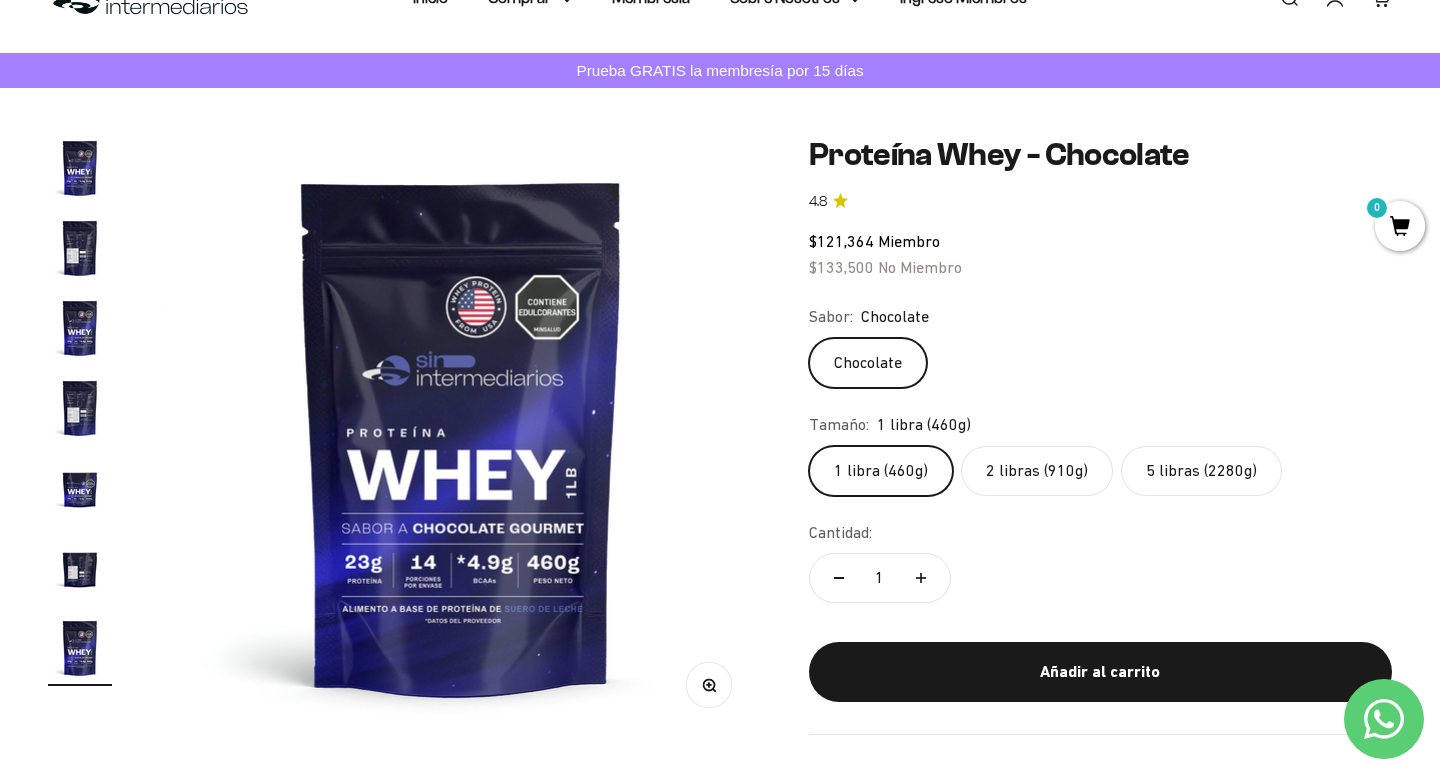 click on "2 libras (910g)" 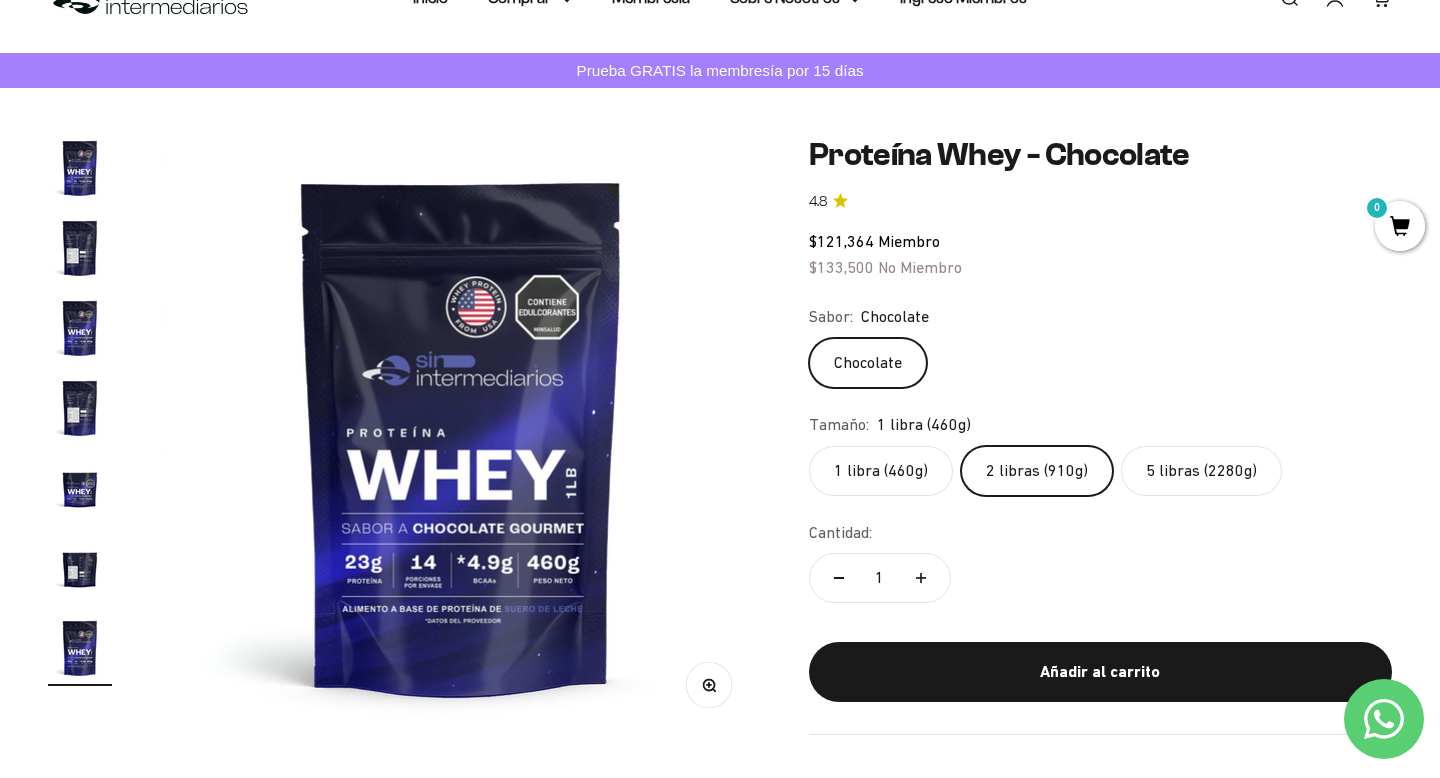 scroll, scrollTop: 0, scrollLeft: 0, axis: both 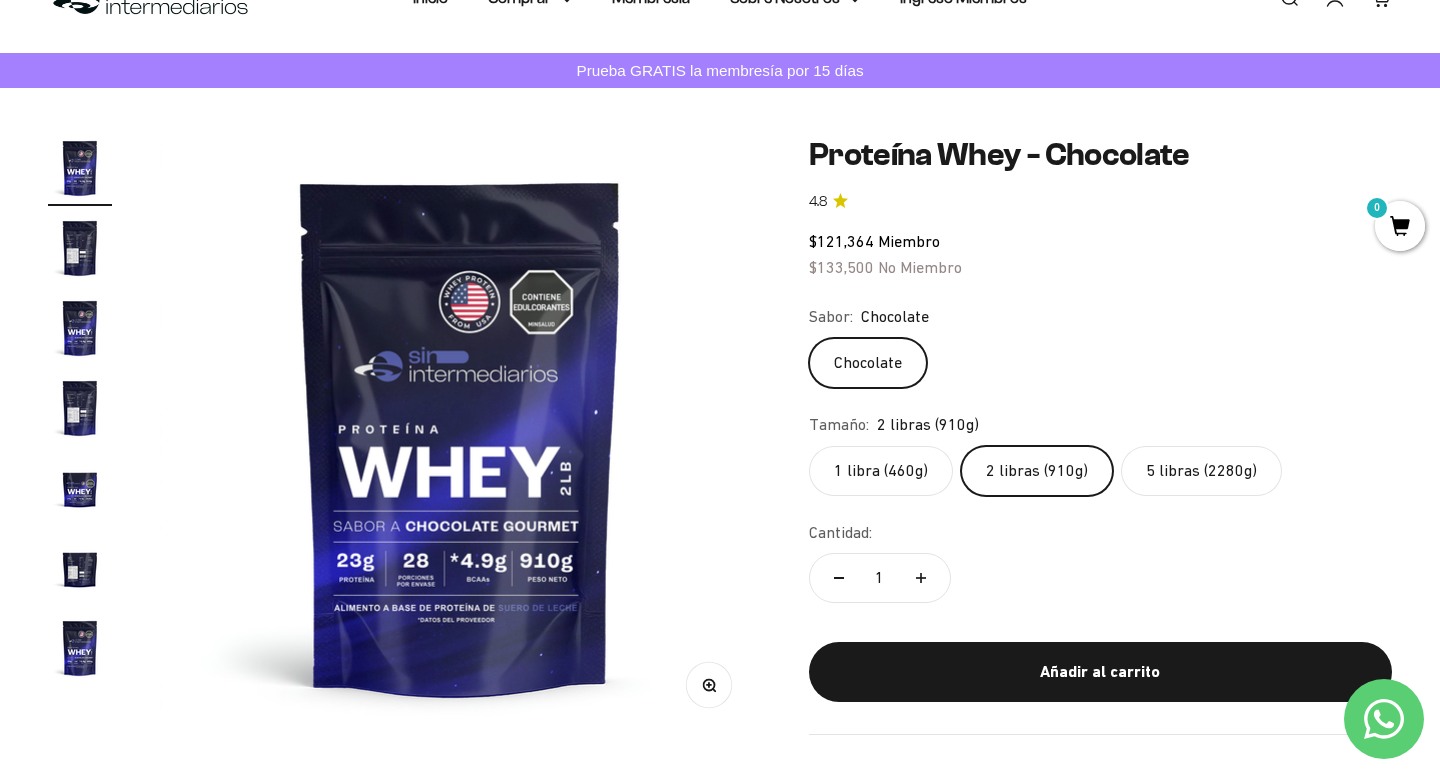 click on "5 libras (2280g)" 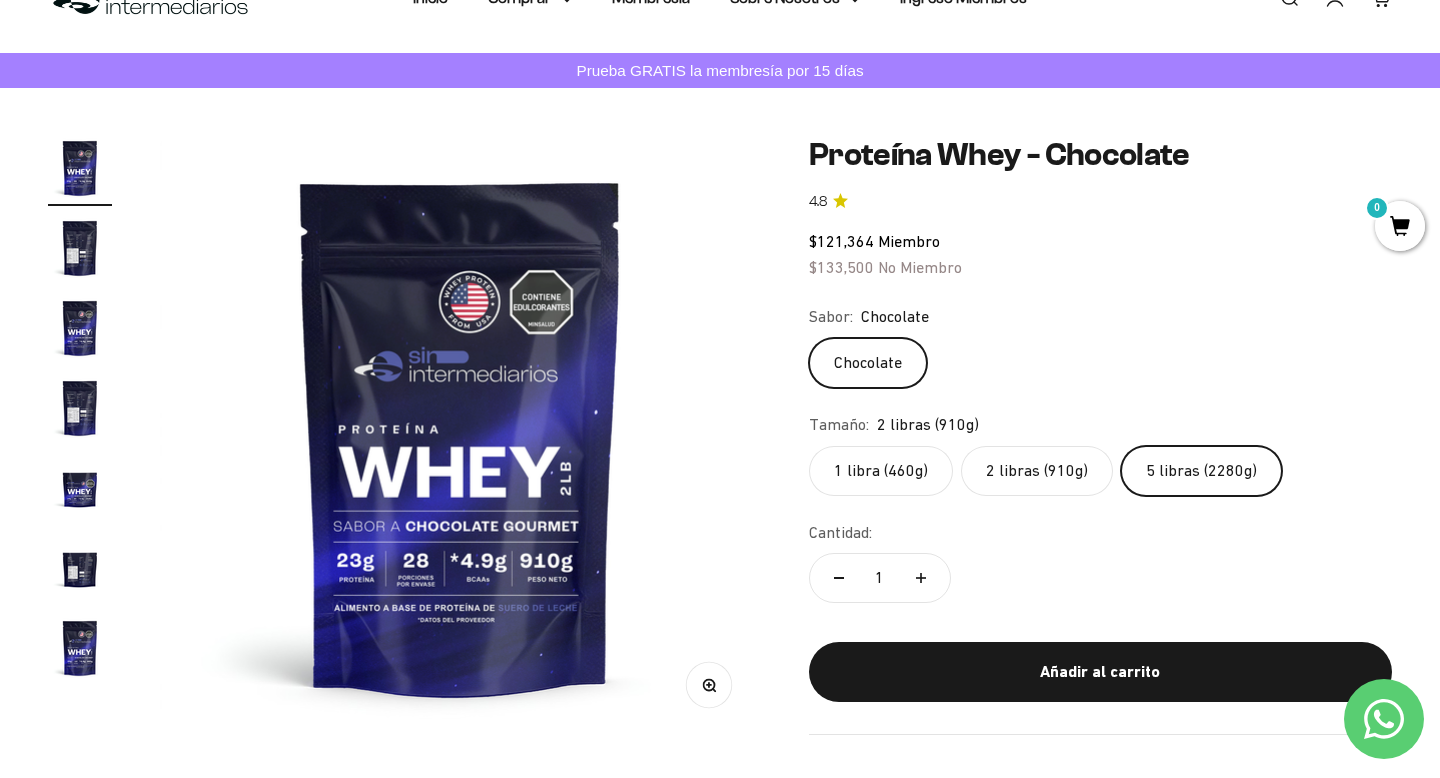 scroll, scrollTop: 0, scrollLeft: 2499, axis: horizontal 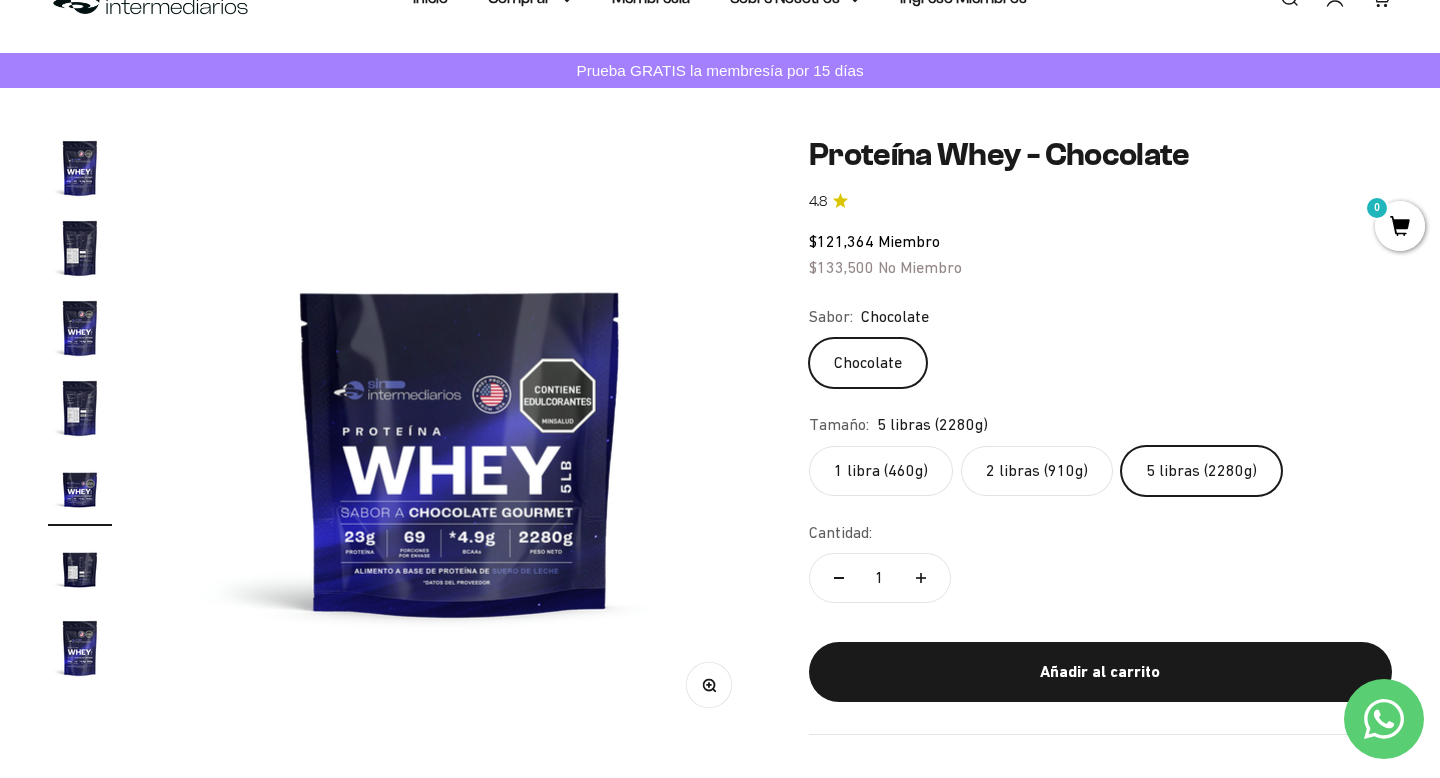 click on "1 libra (460g)" 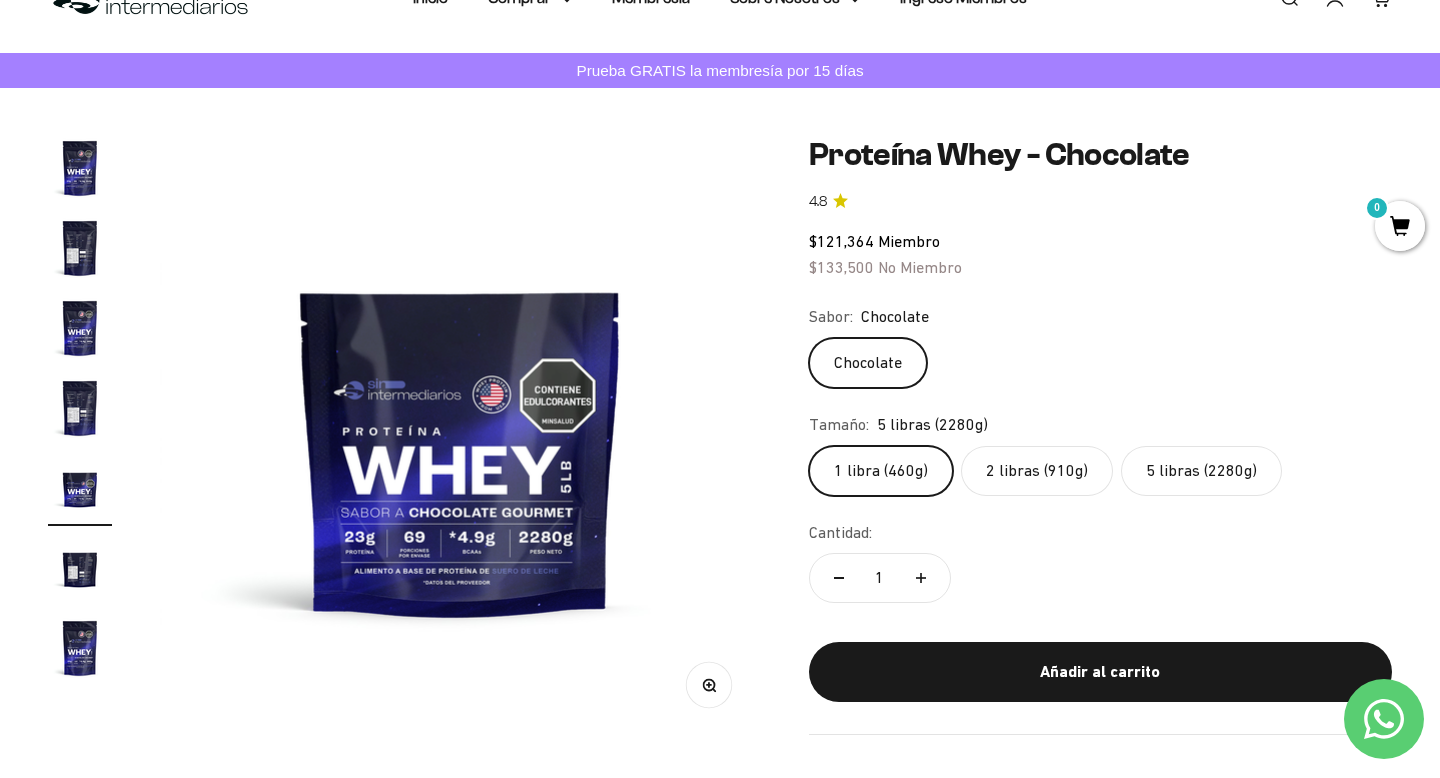 scroll, scrollTop: 0, scrollLeft: 3748, axis: horizontal 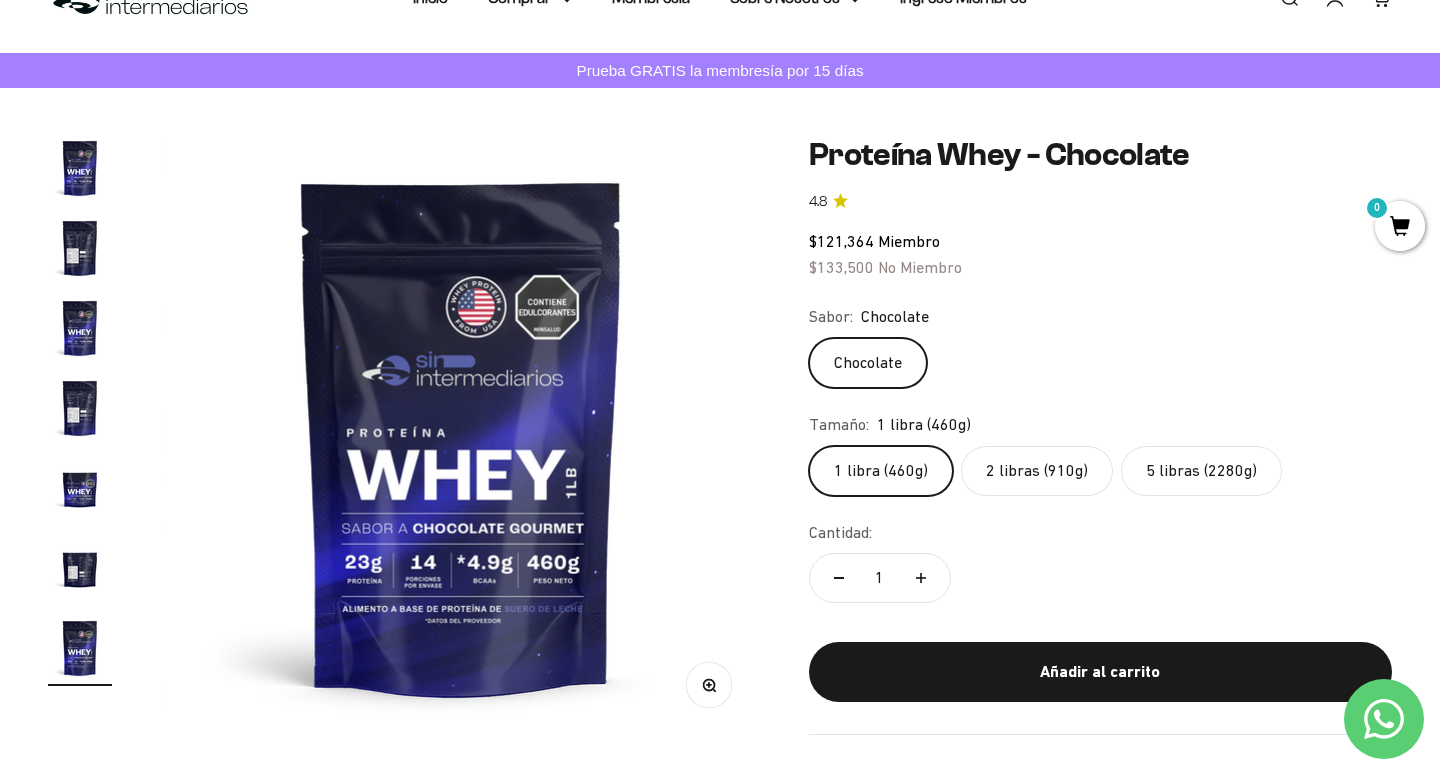 click on "2 libras (910g)" 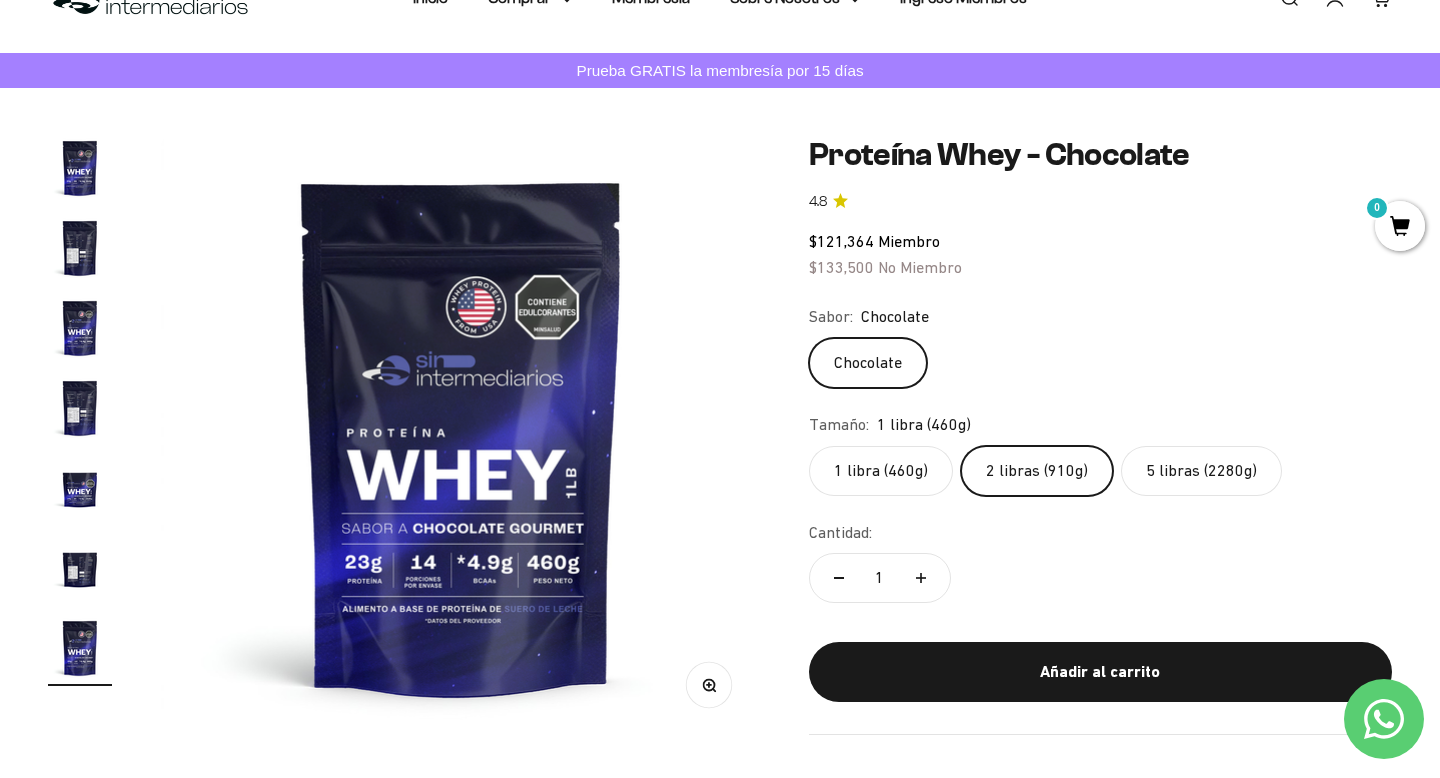 scroll, scrollTop: 0, scrollLeft: 0, axis: both 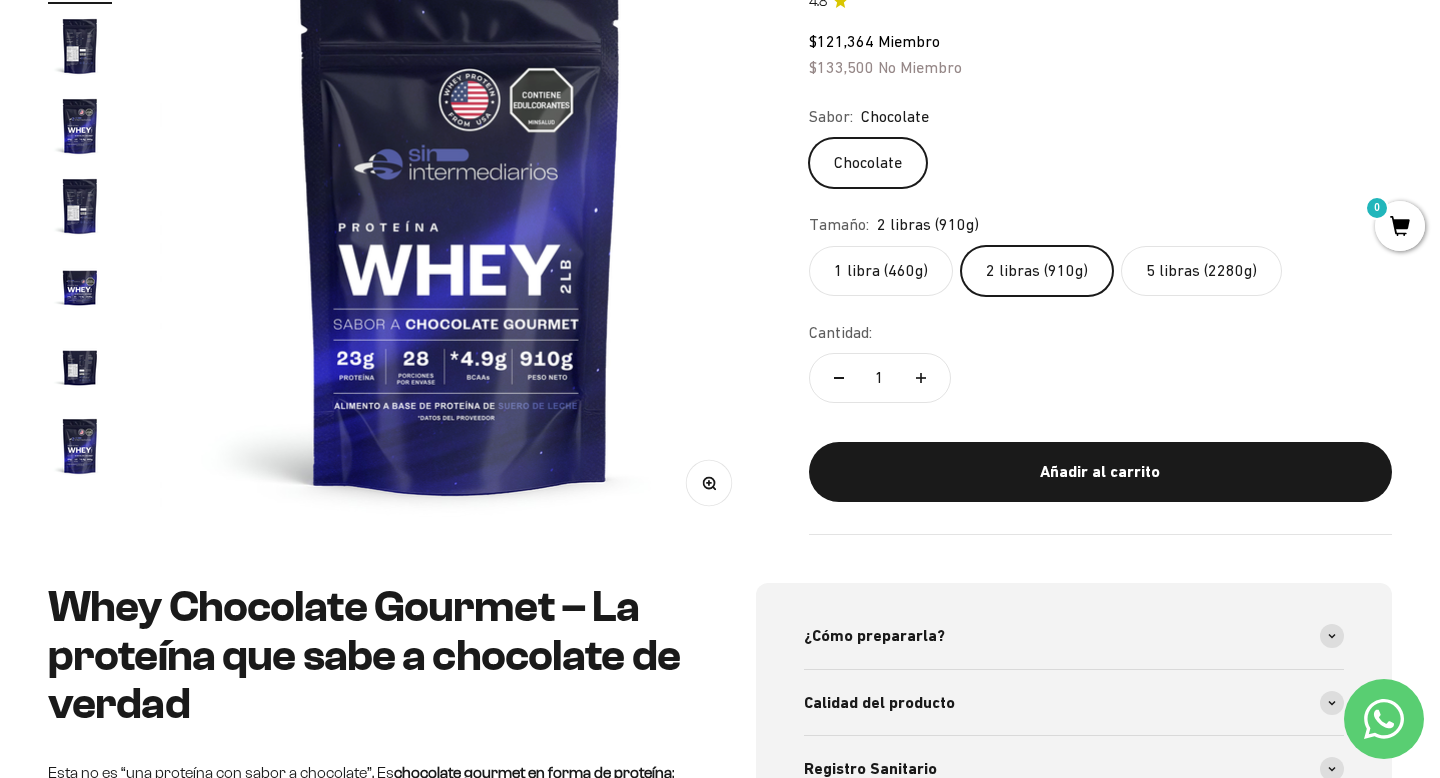 click on "5 libras (2280g)" 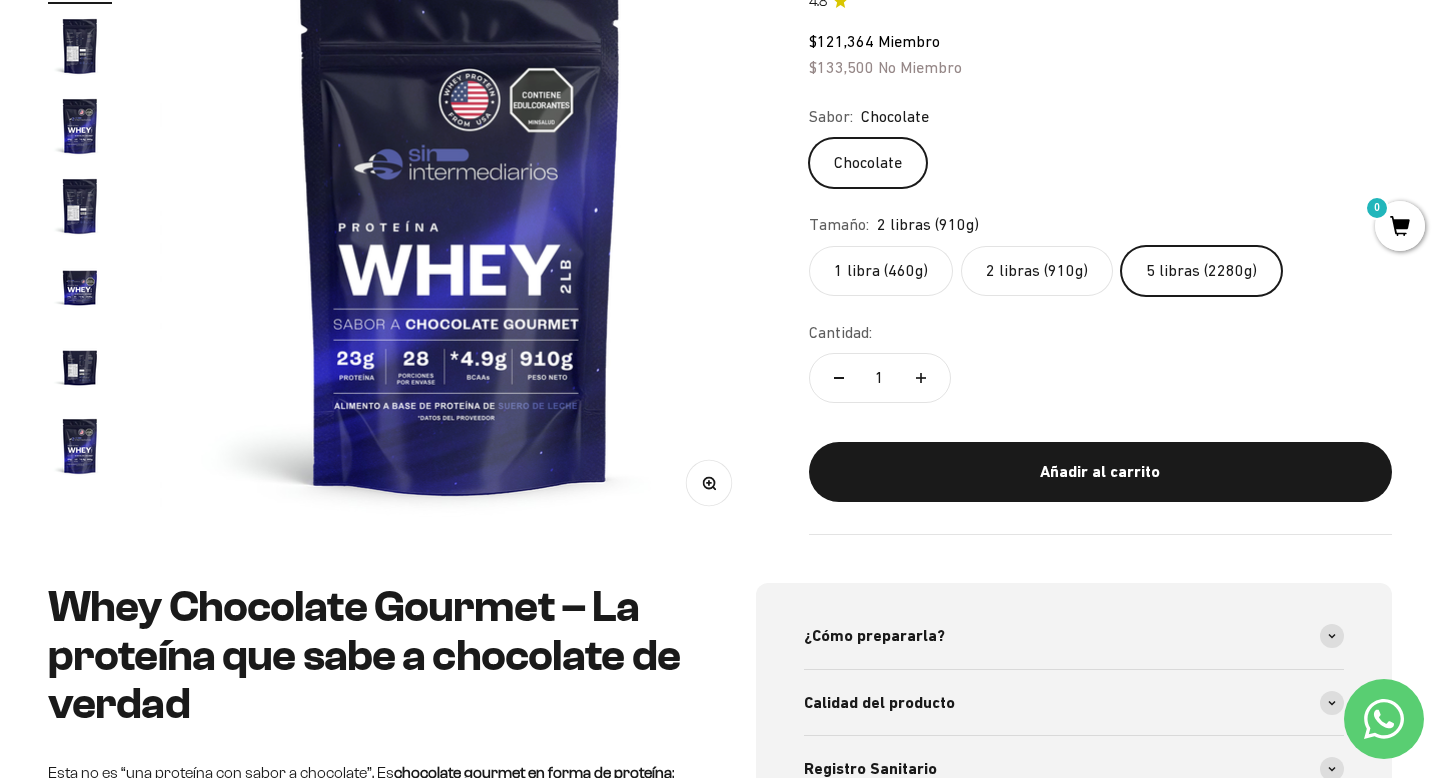 scroll, scrollTop: 0, scrollLeft: 2499, axis: horizontal 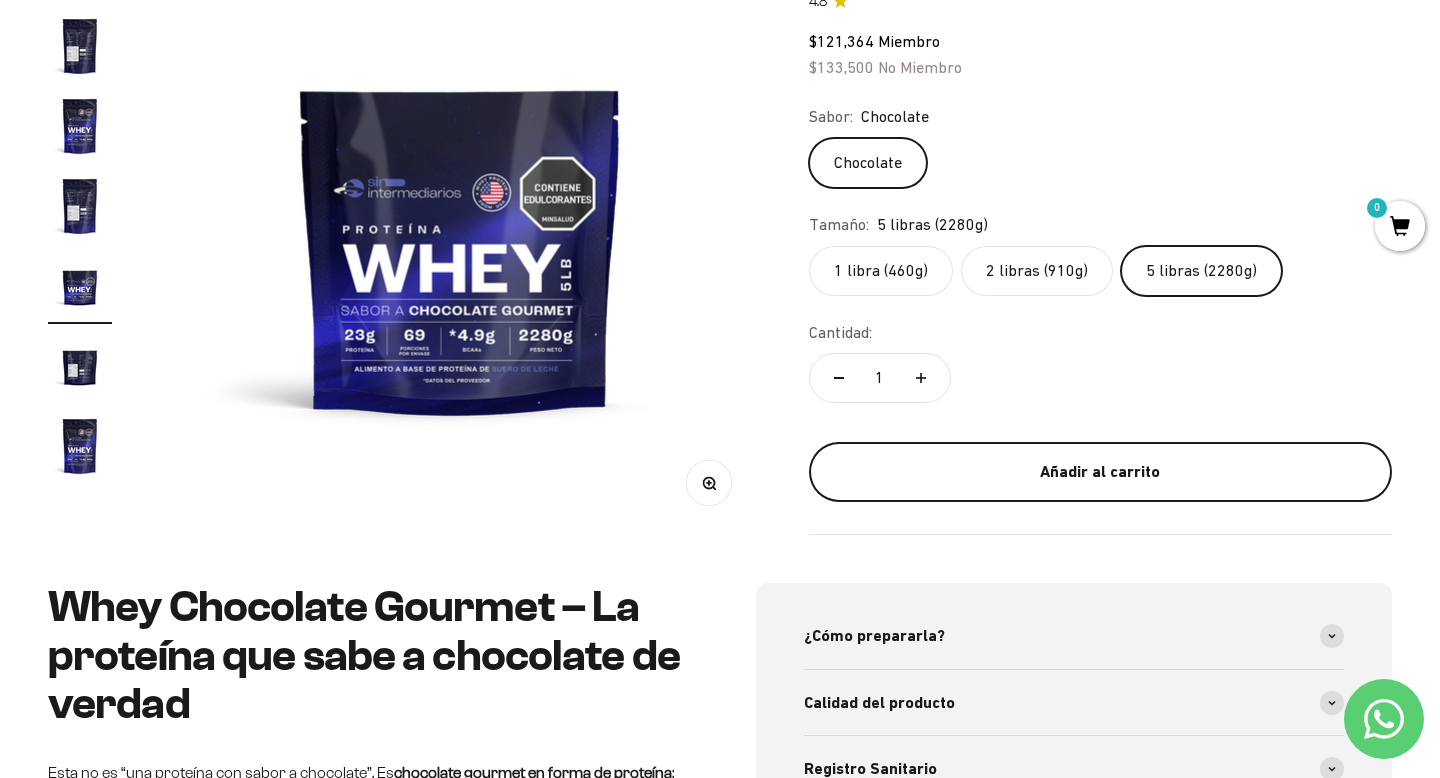 click on "Añadir al carrito" at bounding box center [1100, 472] 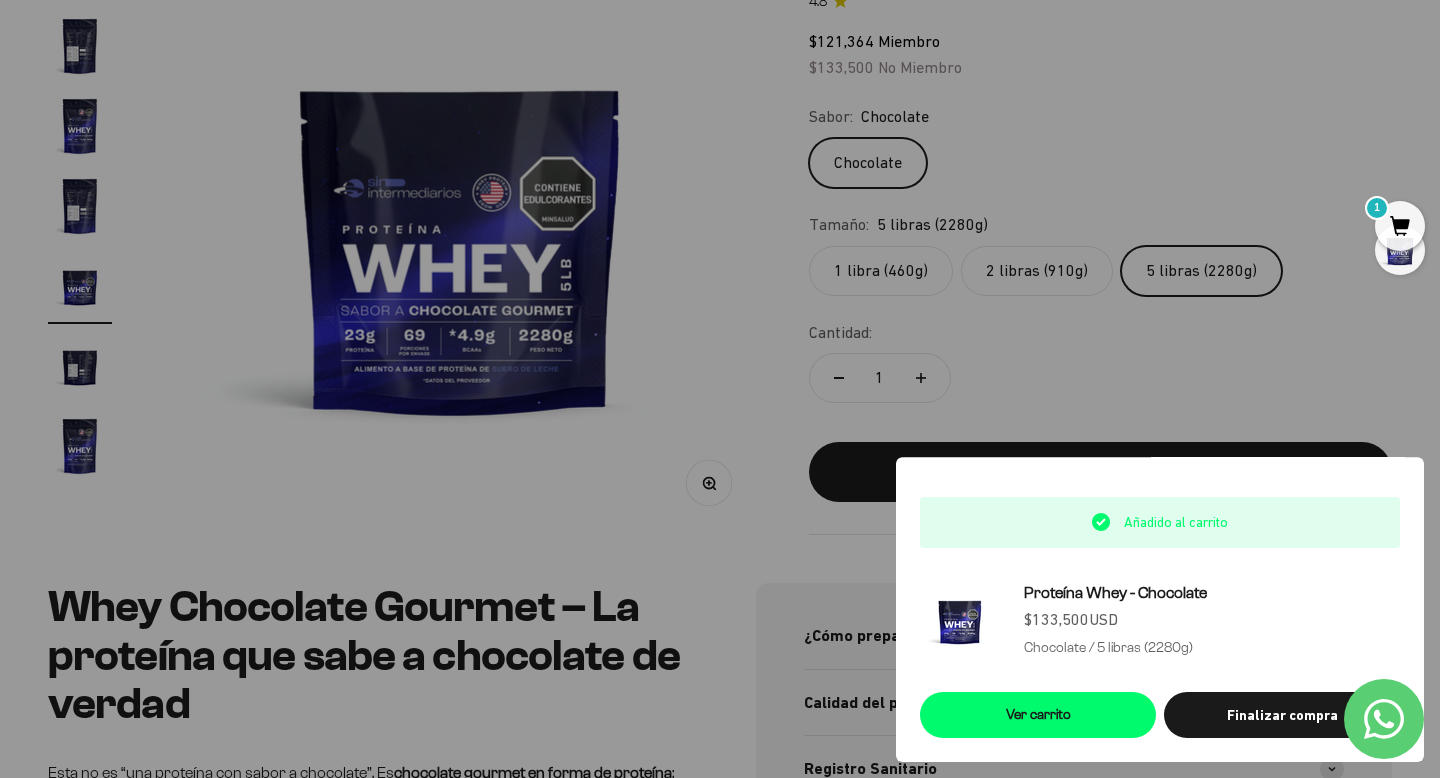type 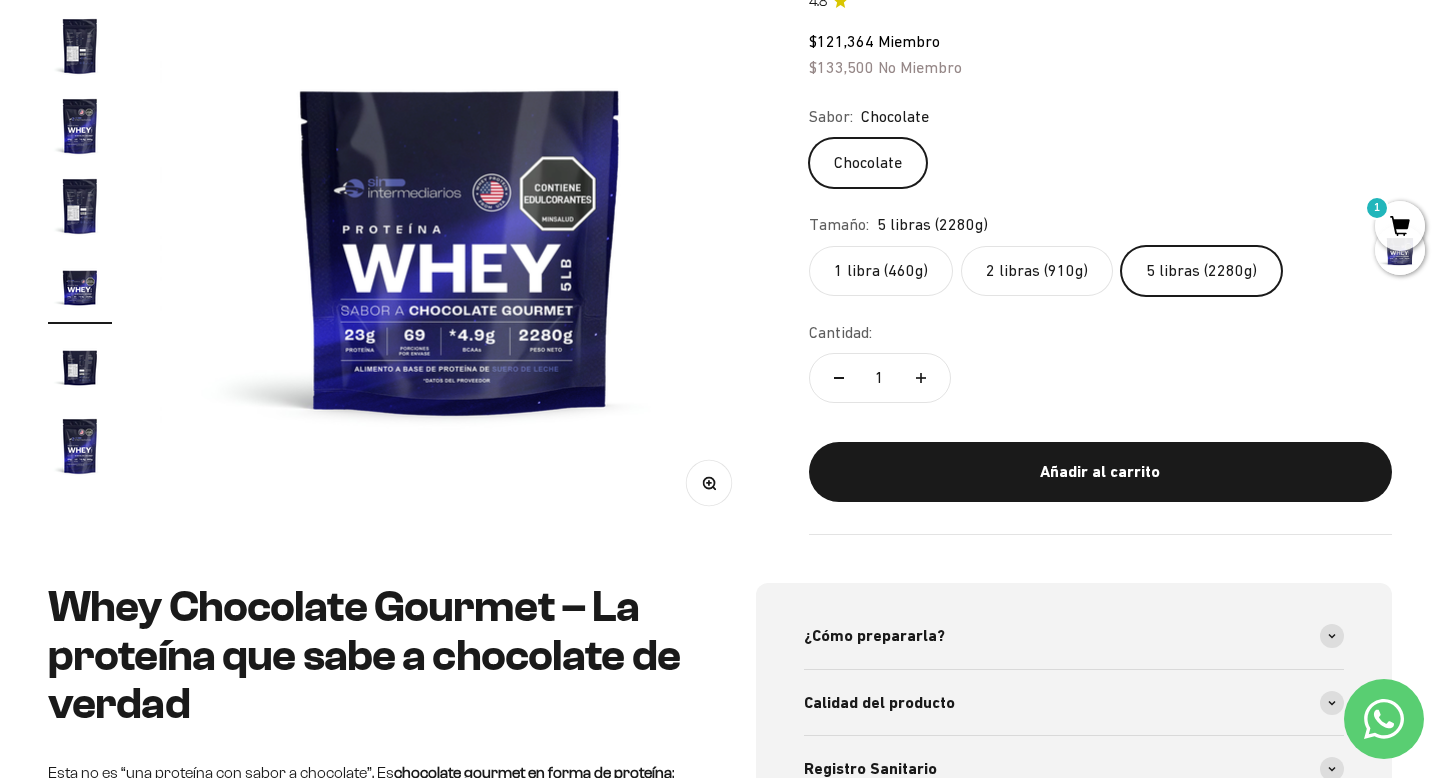 click on "2 libras (910g)" 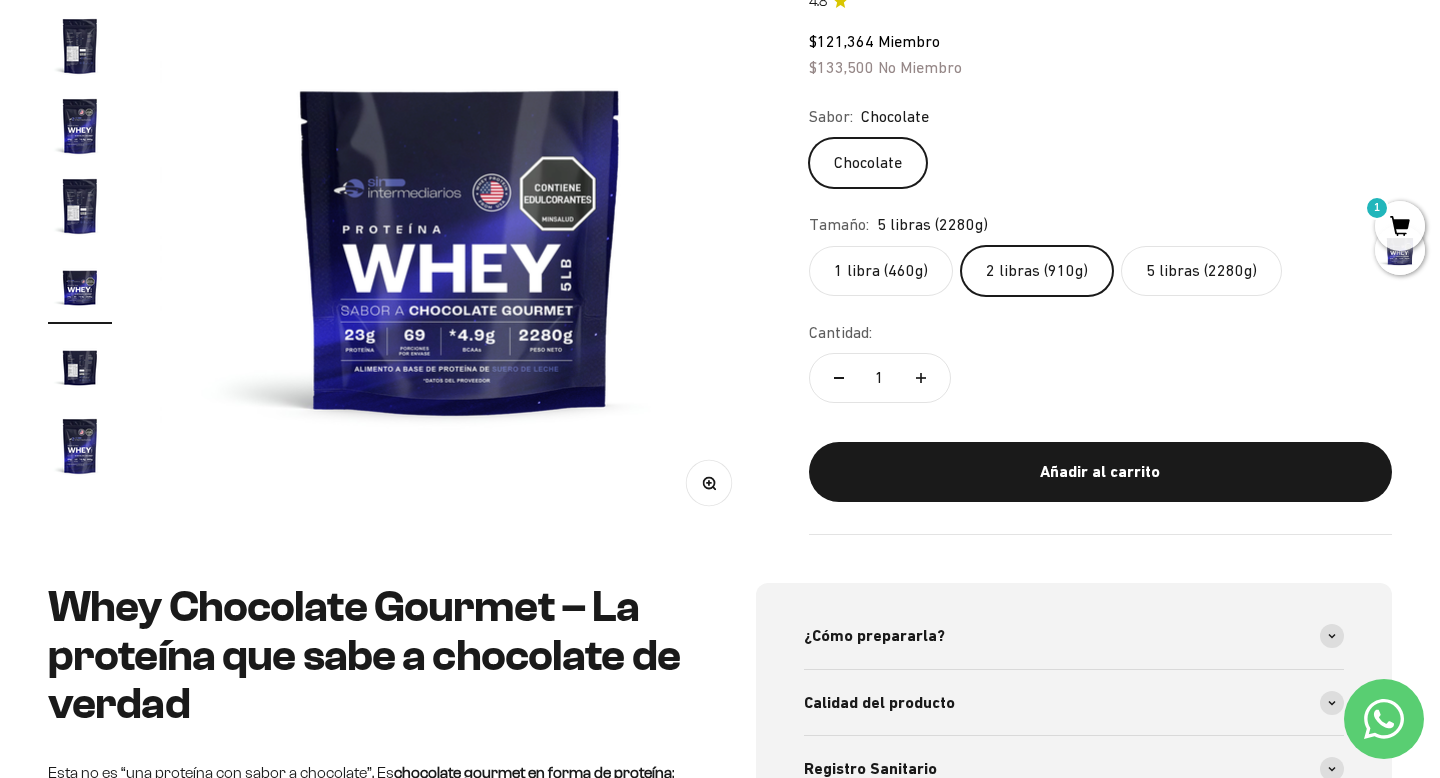 scroll, scrollTop: 0, scrollLeft: 0, axis: both 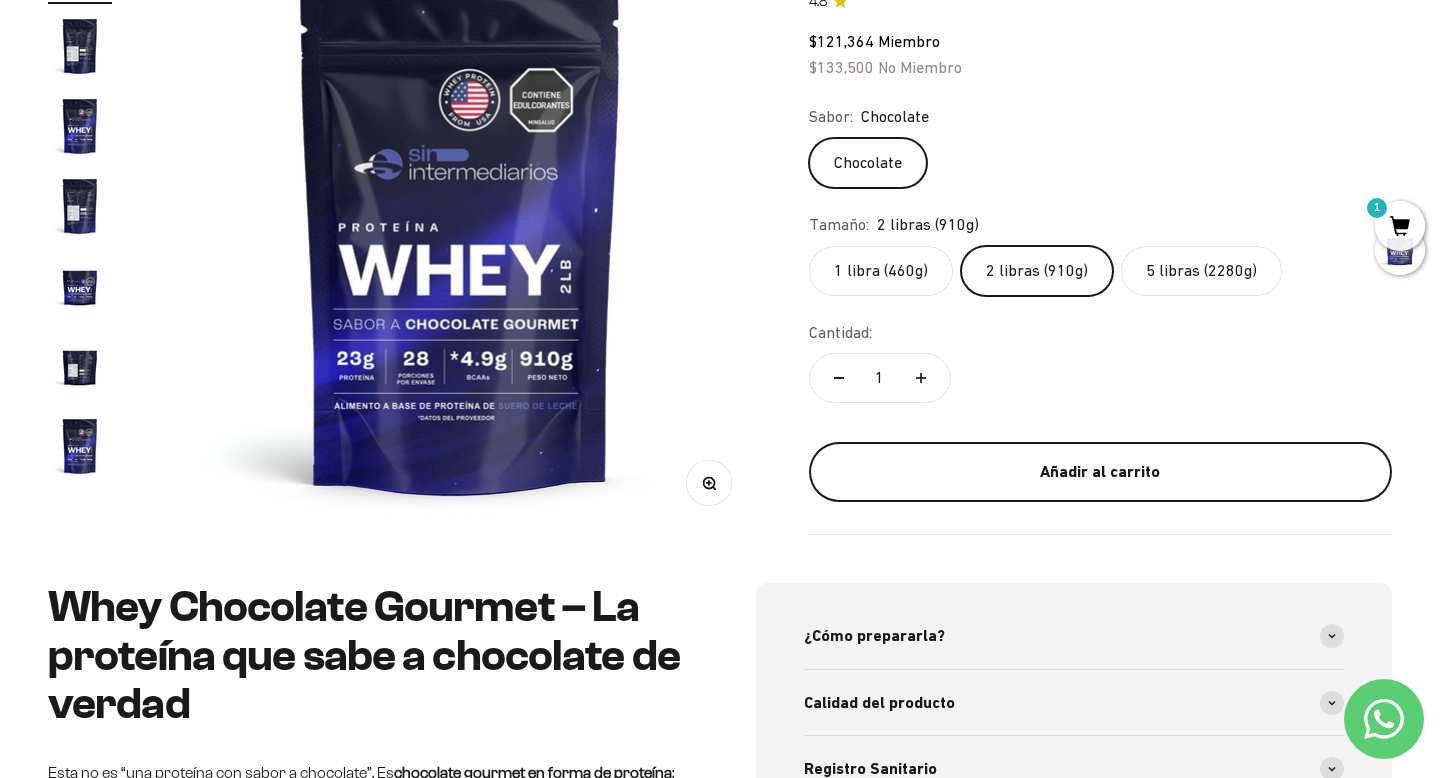 click on "Añadir al carrito" at bounding box center (1100, 472) 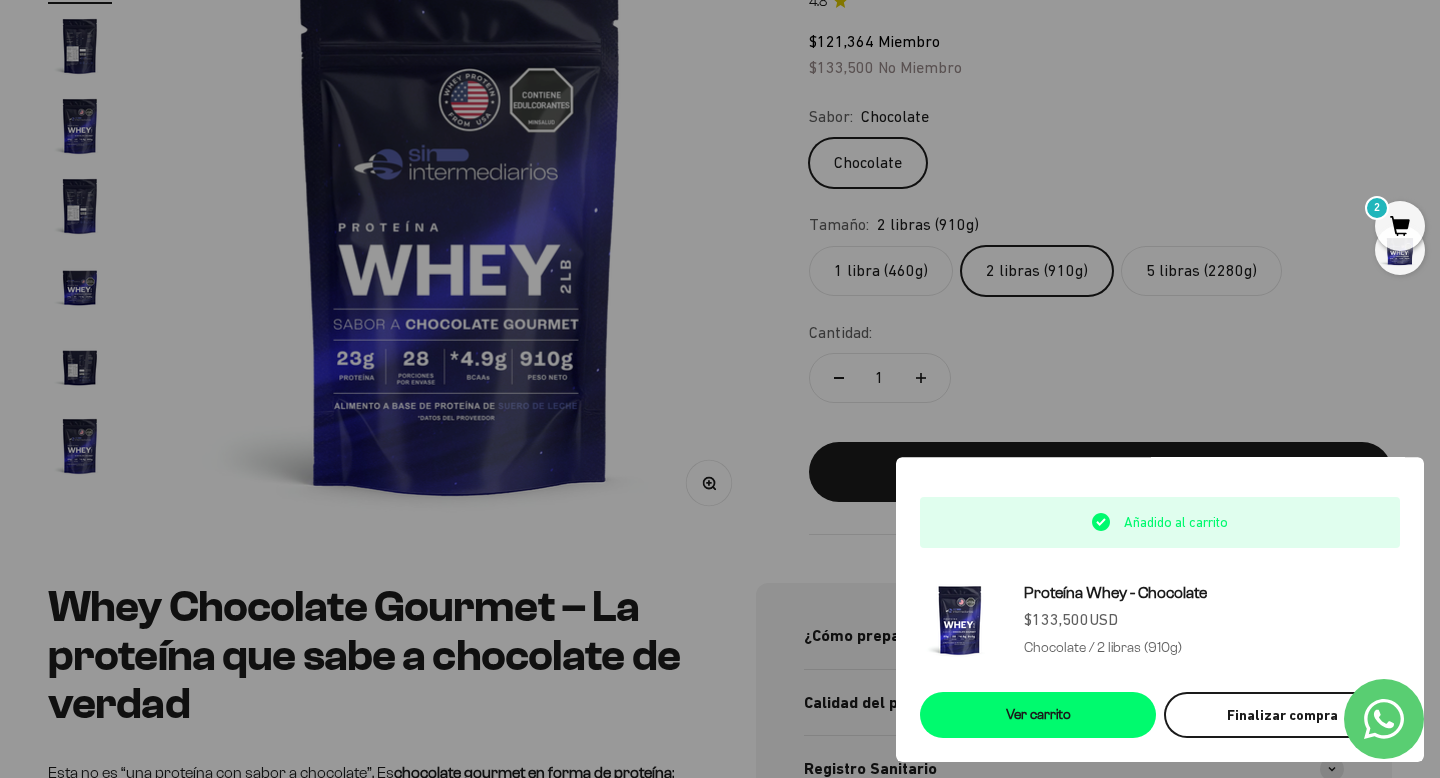 click on "Finalizar compra" at bounding box center (1282, 715) 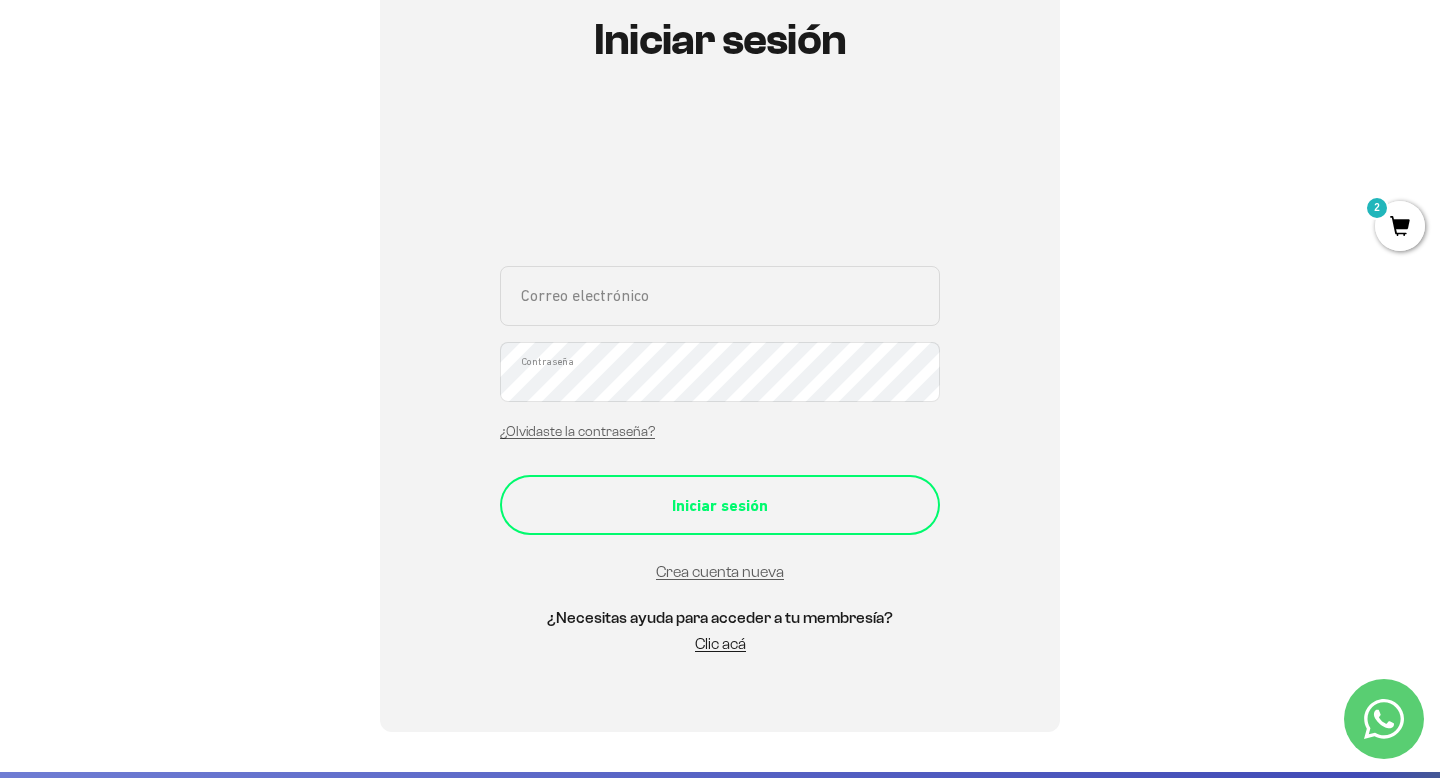 scroll, scrollTop: 0, scrollLeft: 0, axis: both 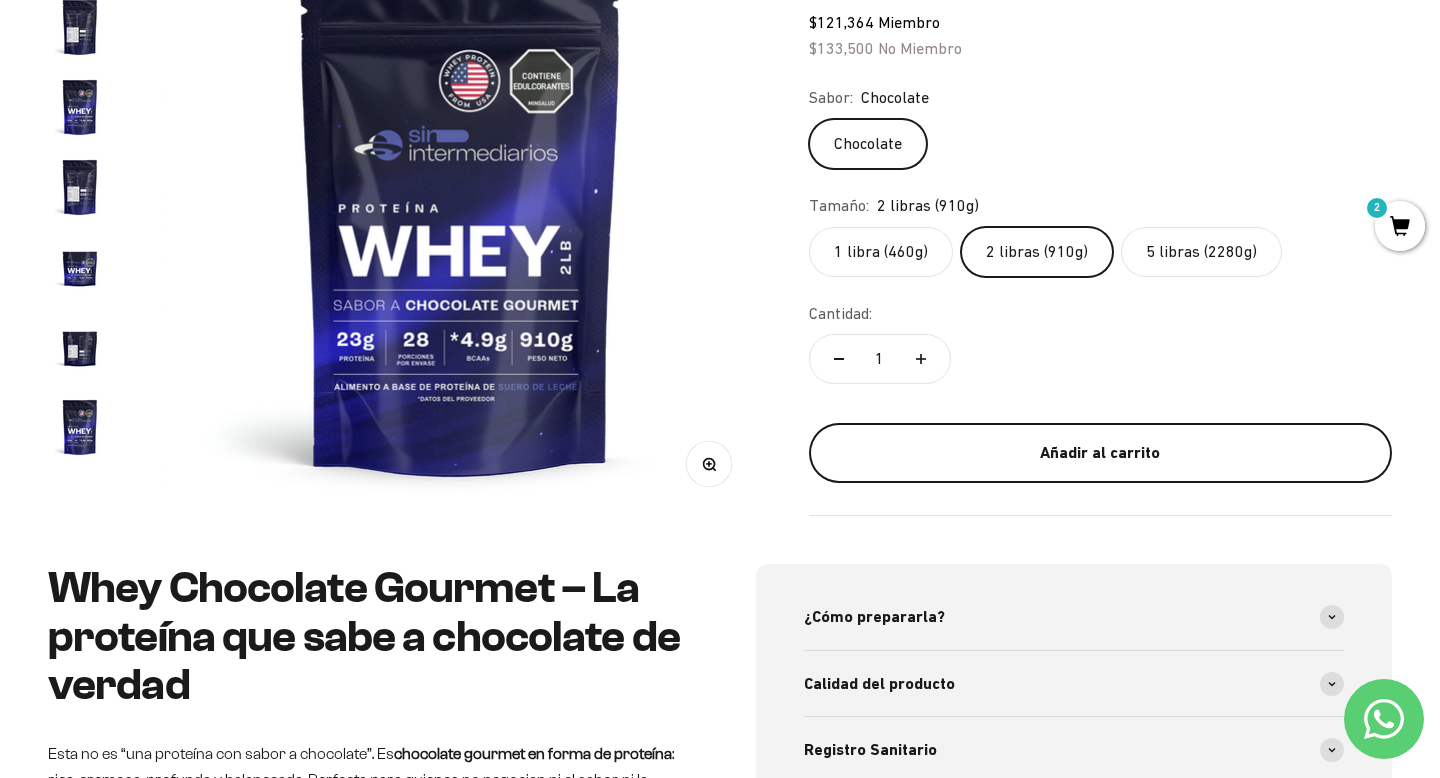 click on "Añadir al carrito" at bounding box center (1100, 453) 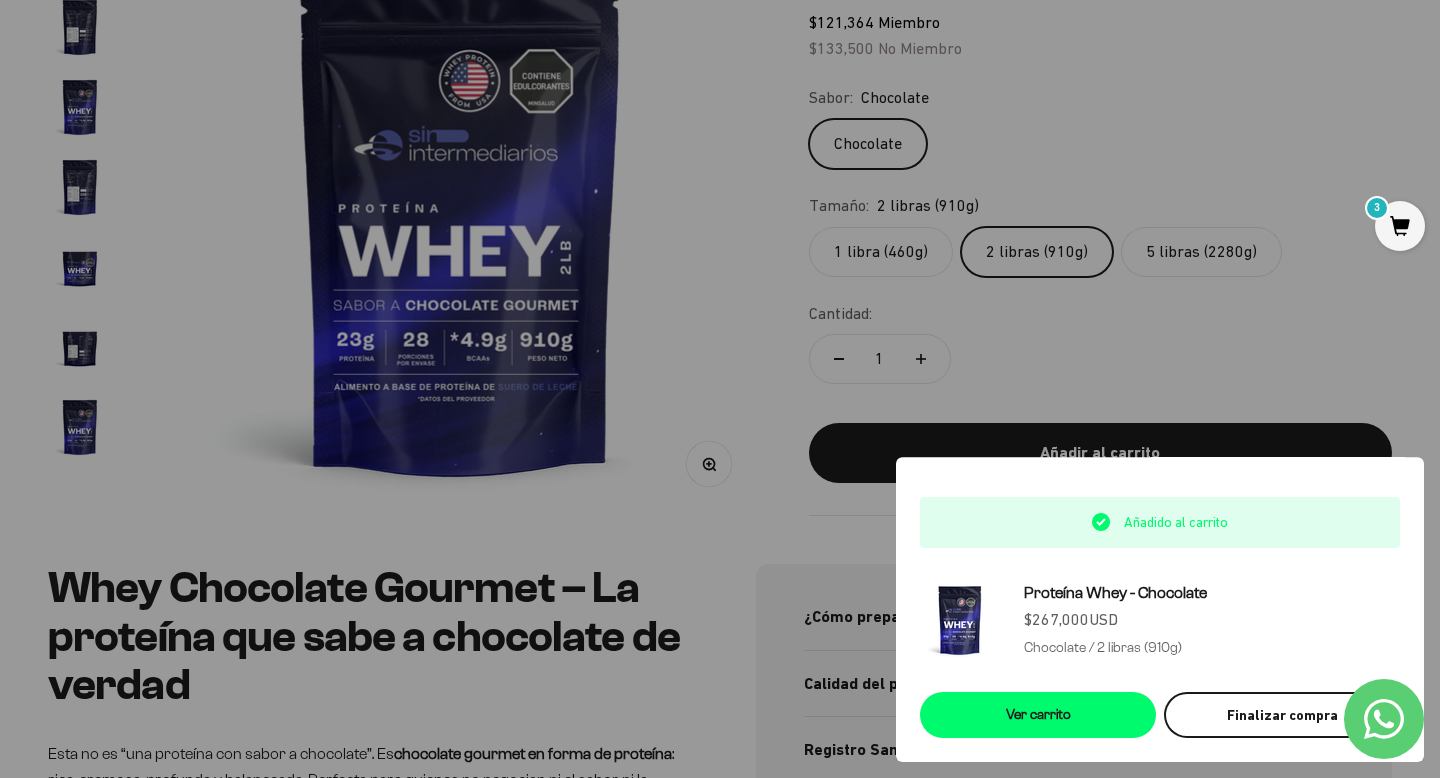 click on "Finalizar compra" at bounding box center [1282, 715] 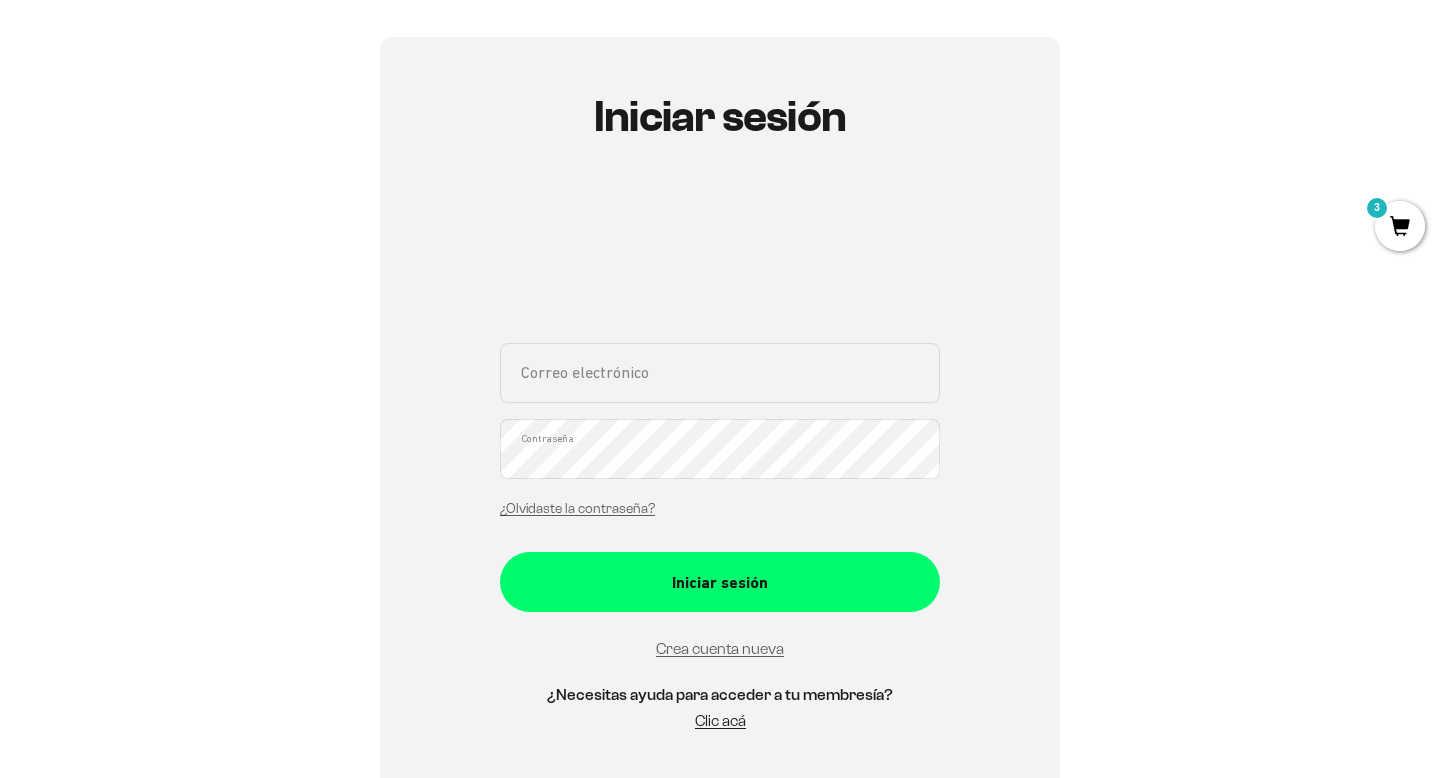 scroll, scrollTop: 264, scrollLeft: 0, axis: vertical 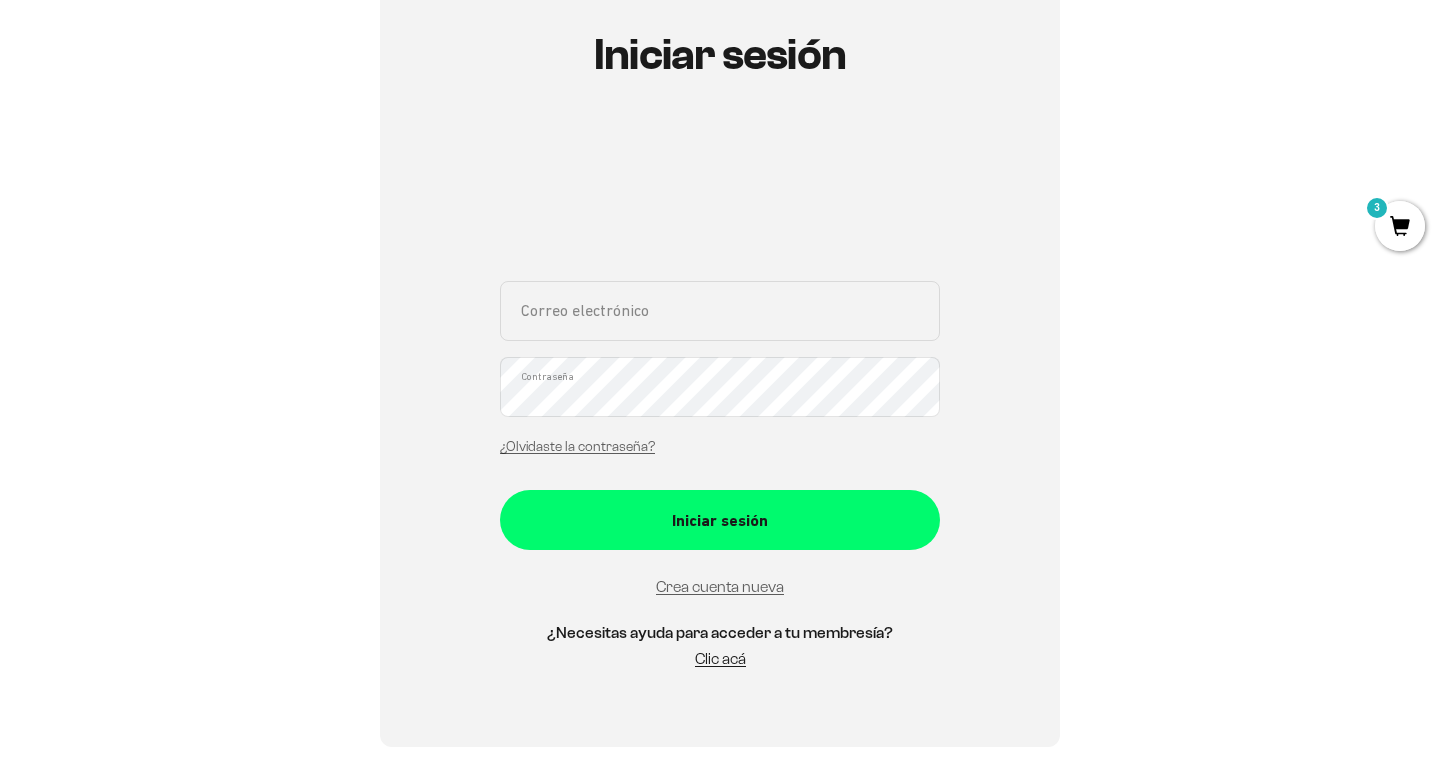 click on "Correo electrónico" at bounding box center [720, 311] 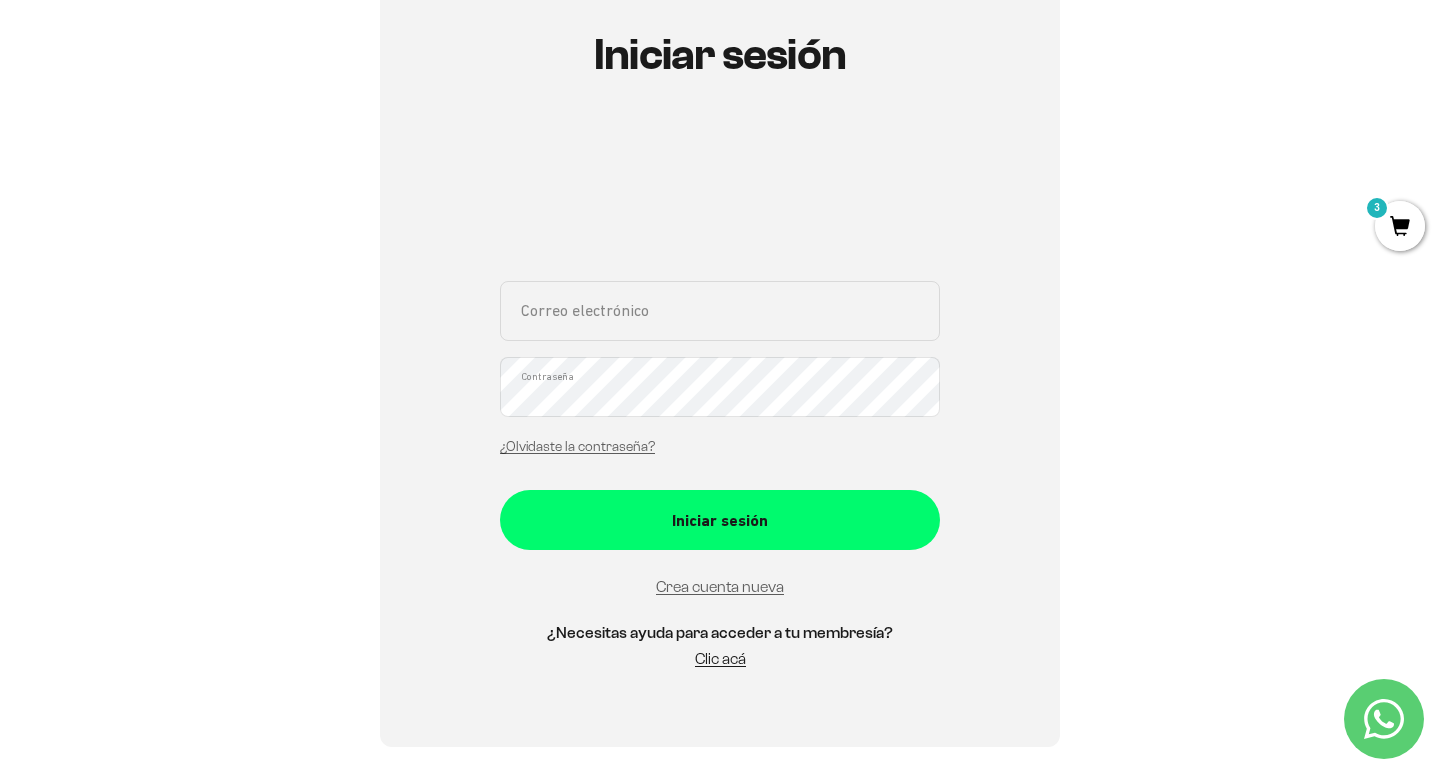 type on "[EMAIL_ADDRESS][DOMAIN_NAME]" 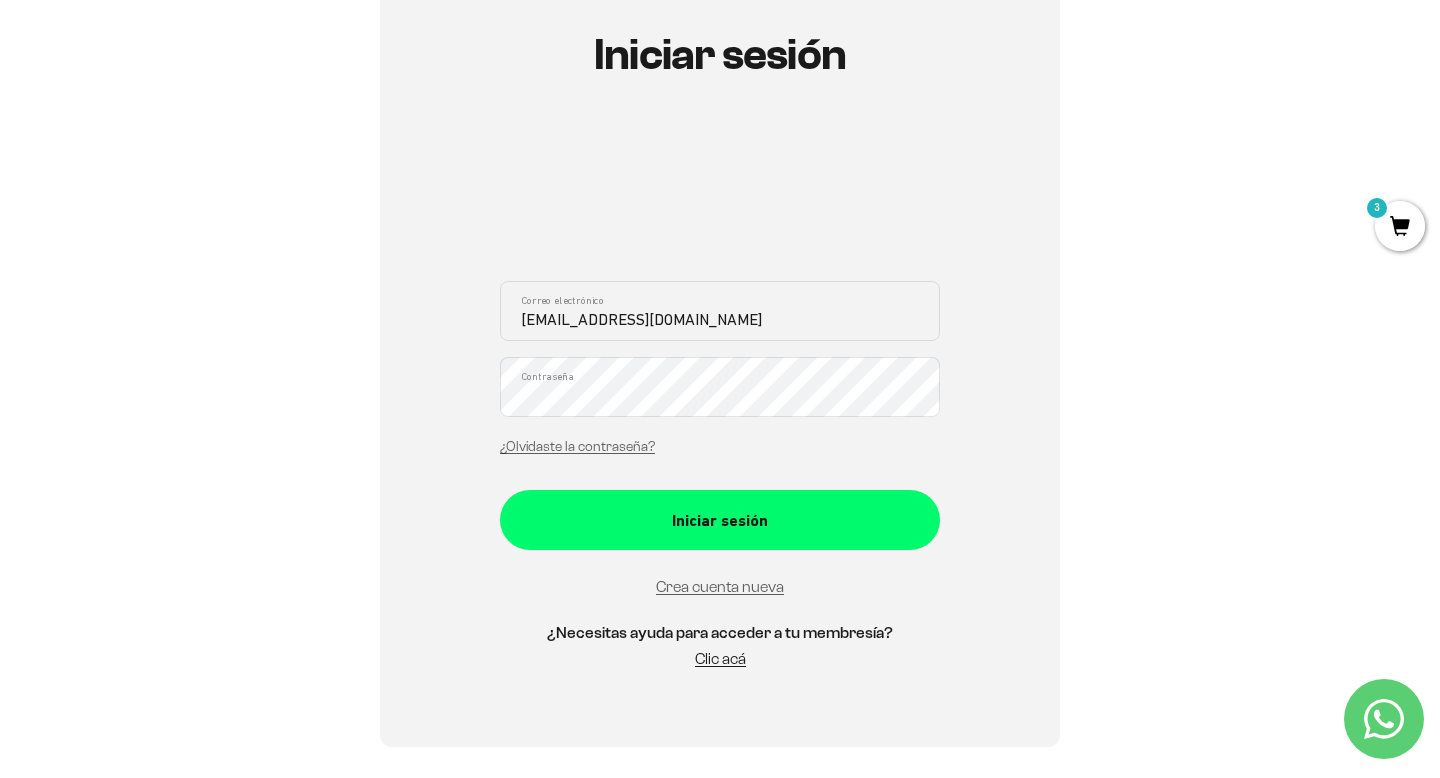 click on "Iniciar sesión" at bounding box center (720, 520) 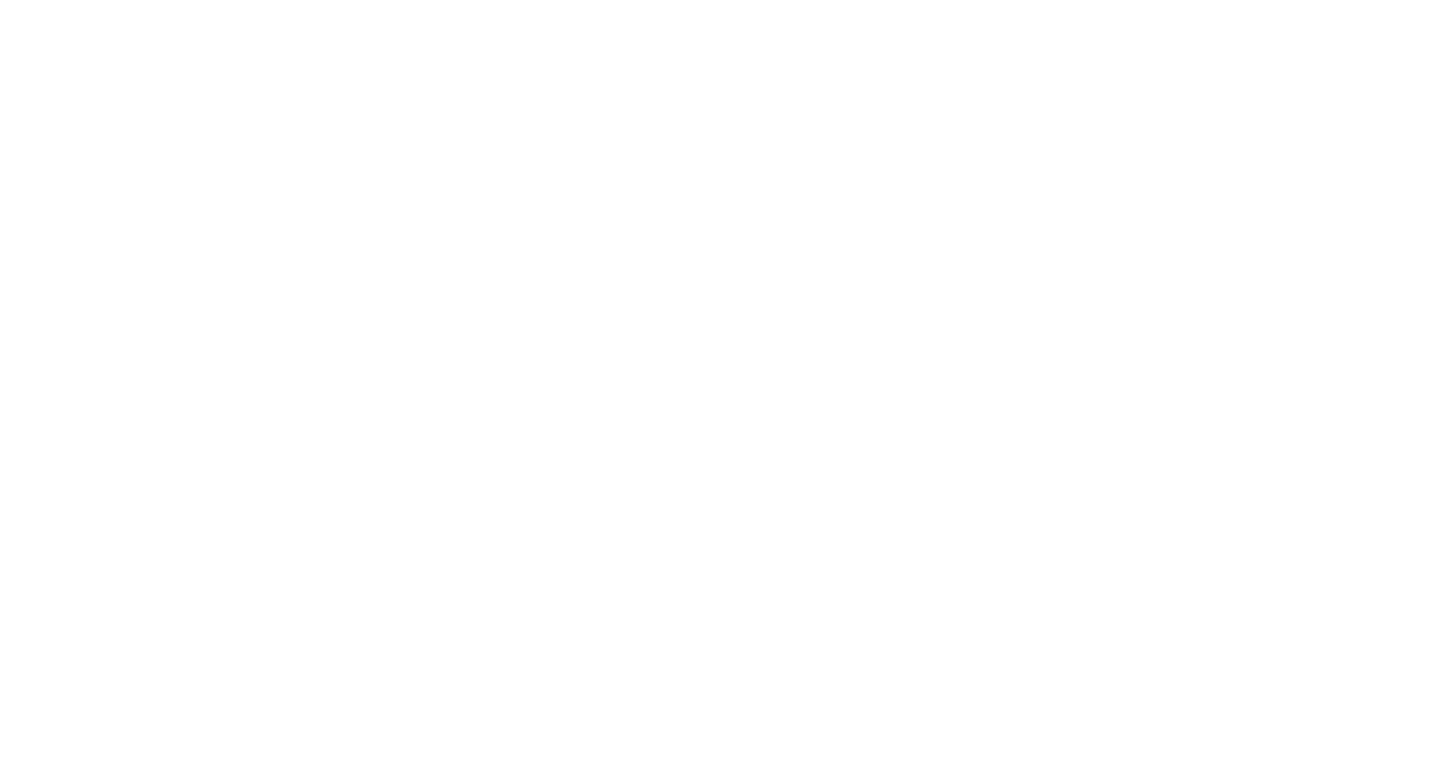 scroll, scrollTop: 0, scrollLeft: 0, axis: both 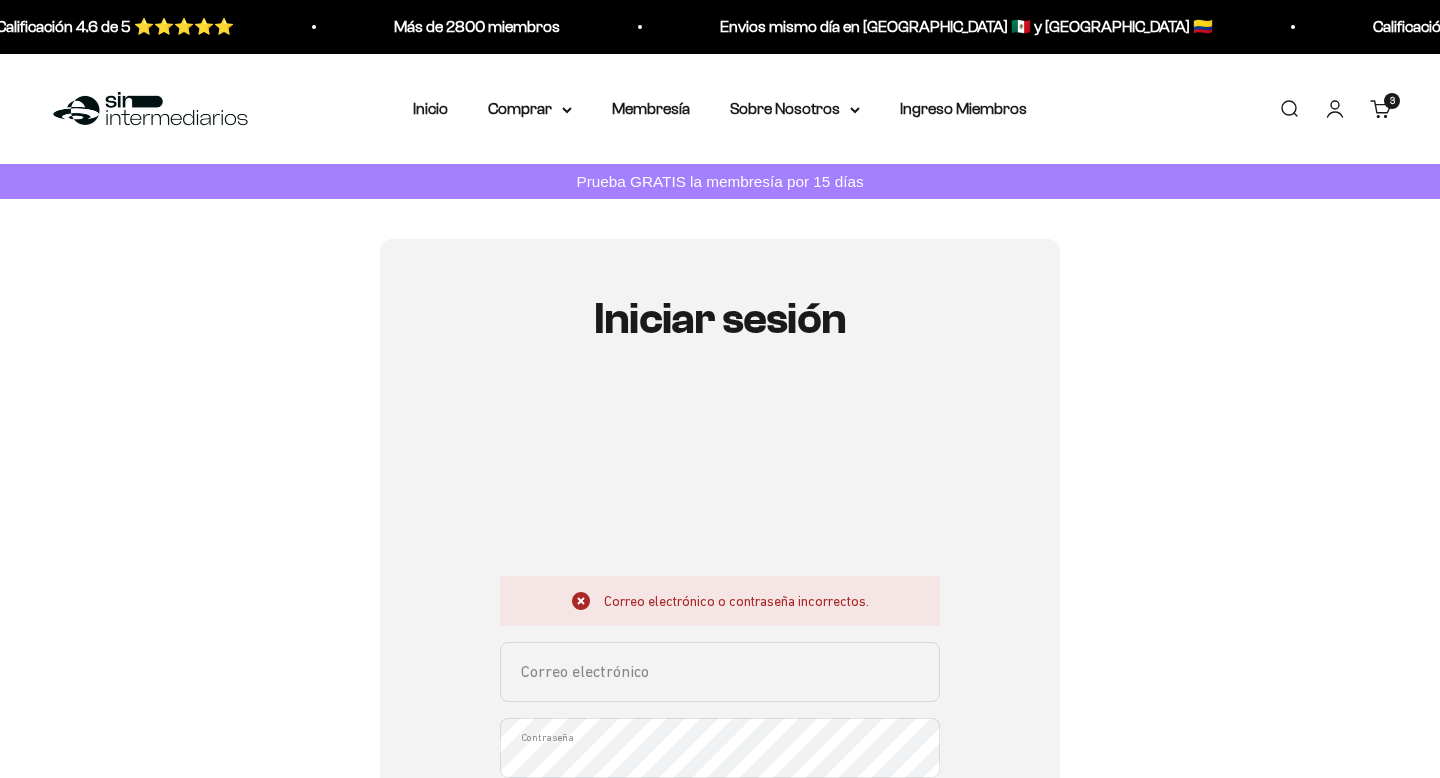 click on "Correo electrónico" at bounding box center (720, 672) 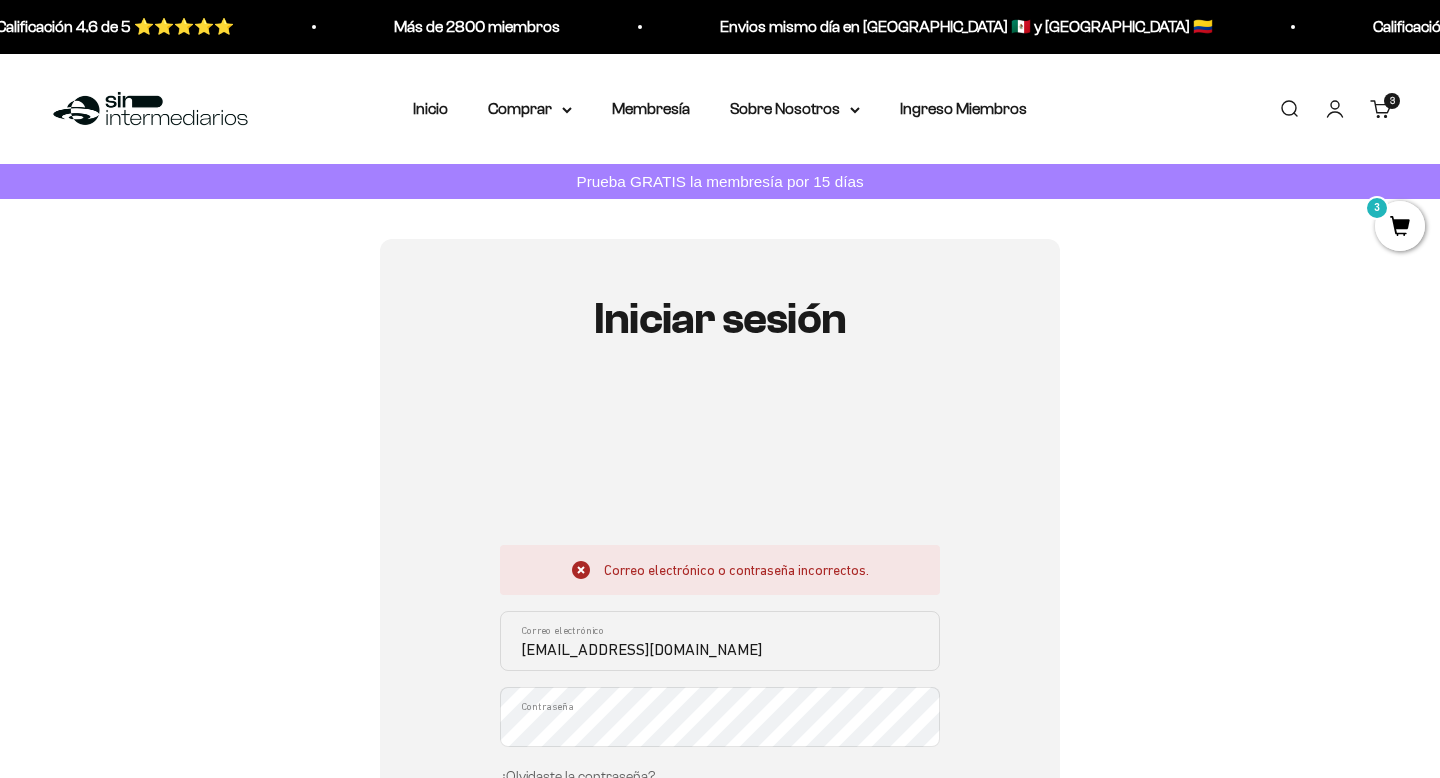 click on "Iniciar sesión" at bounding box center [720, 851] 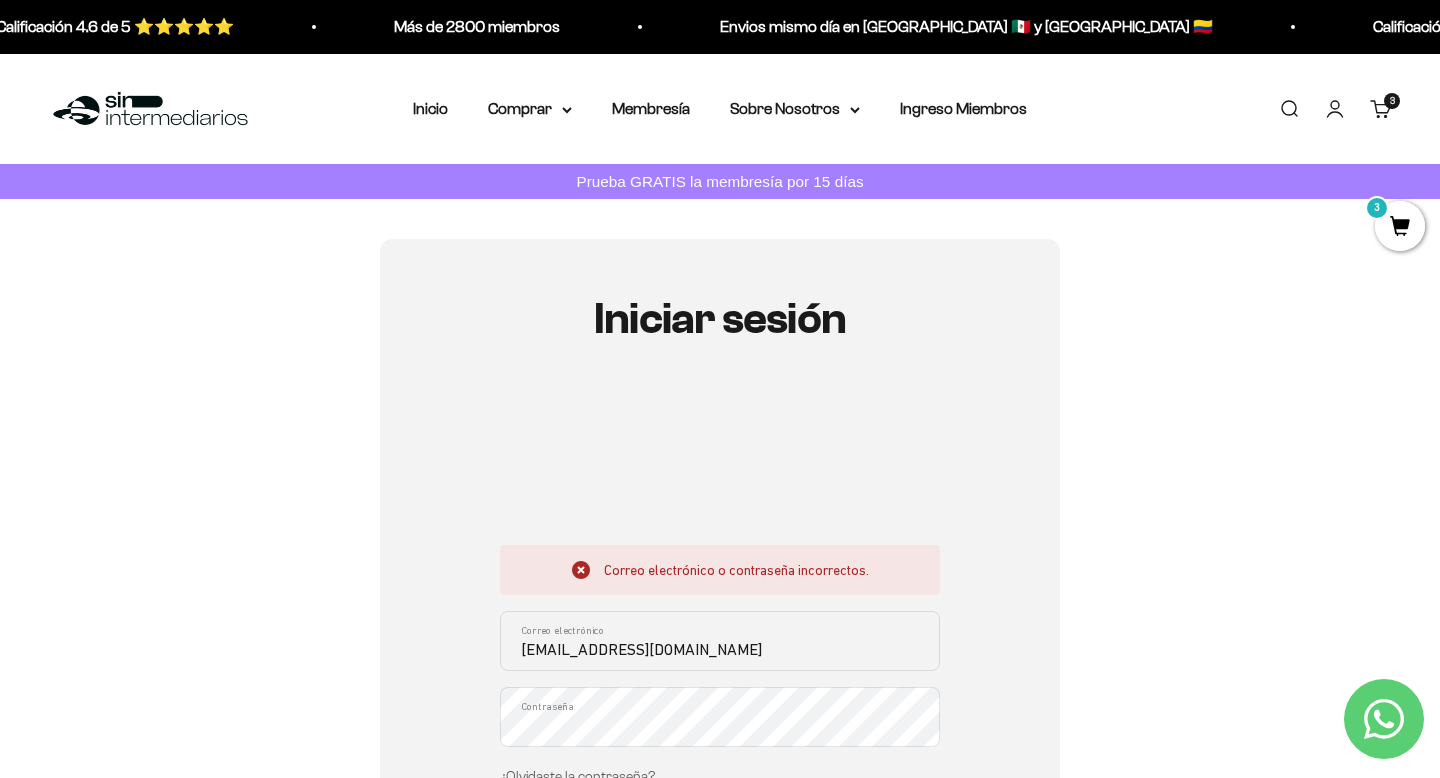 scroll, scrollTop: 163, scrollLeft: 0, axis: vertical 